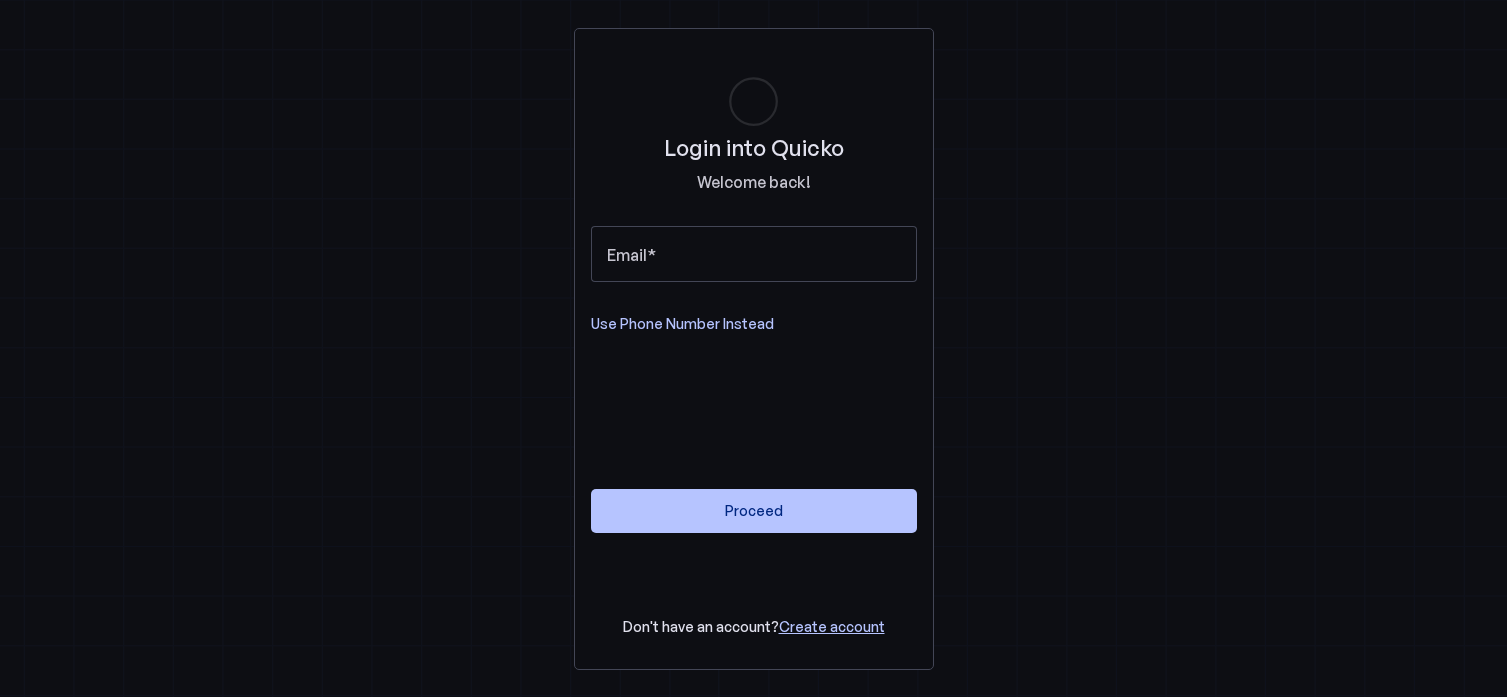 scroll, scrollTop: 0, scrollLeft: 0, axis: both 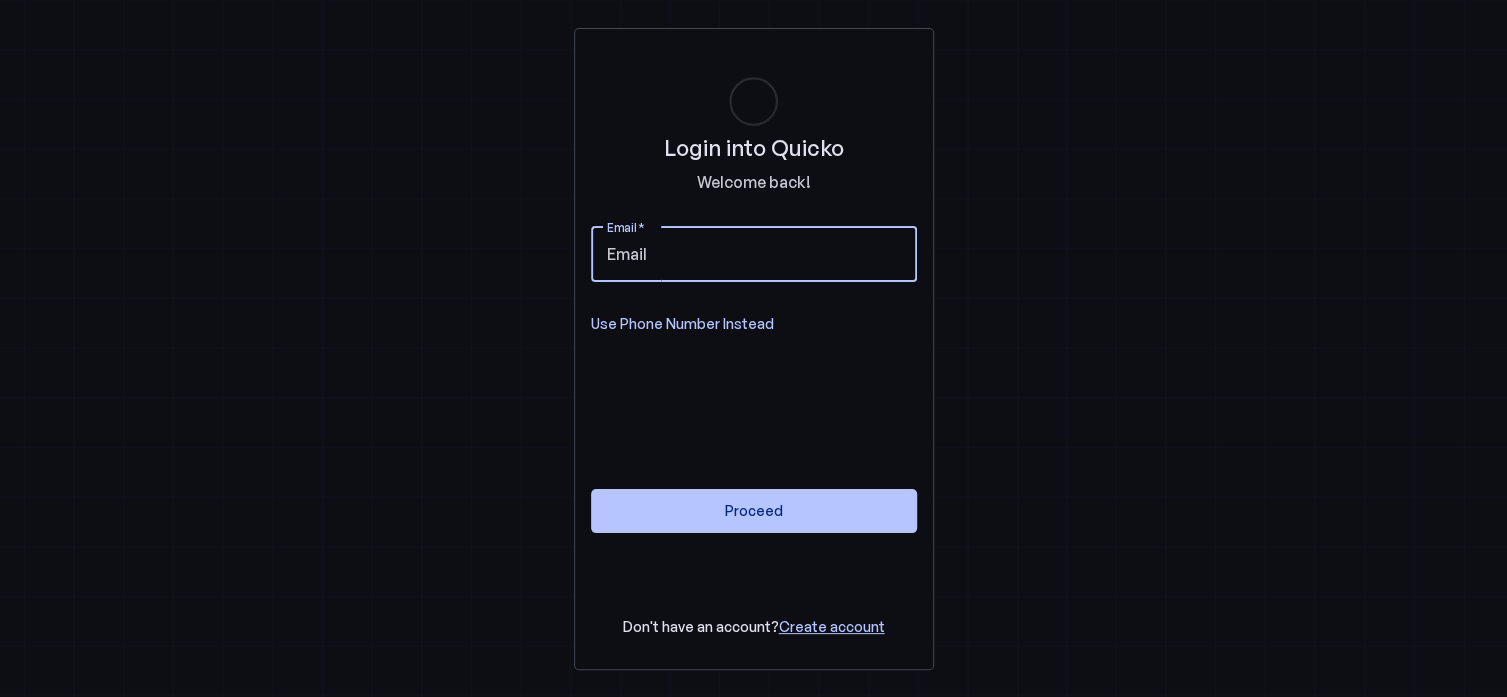 click on "Email" at bounding box center [754, 254] 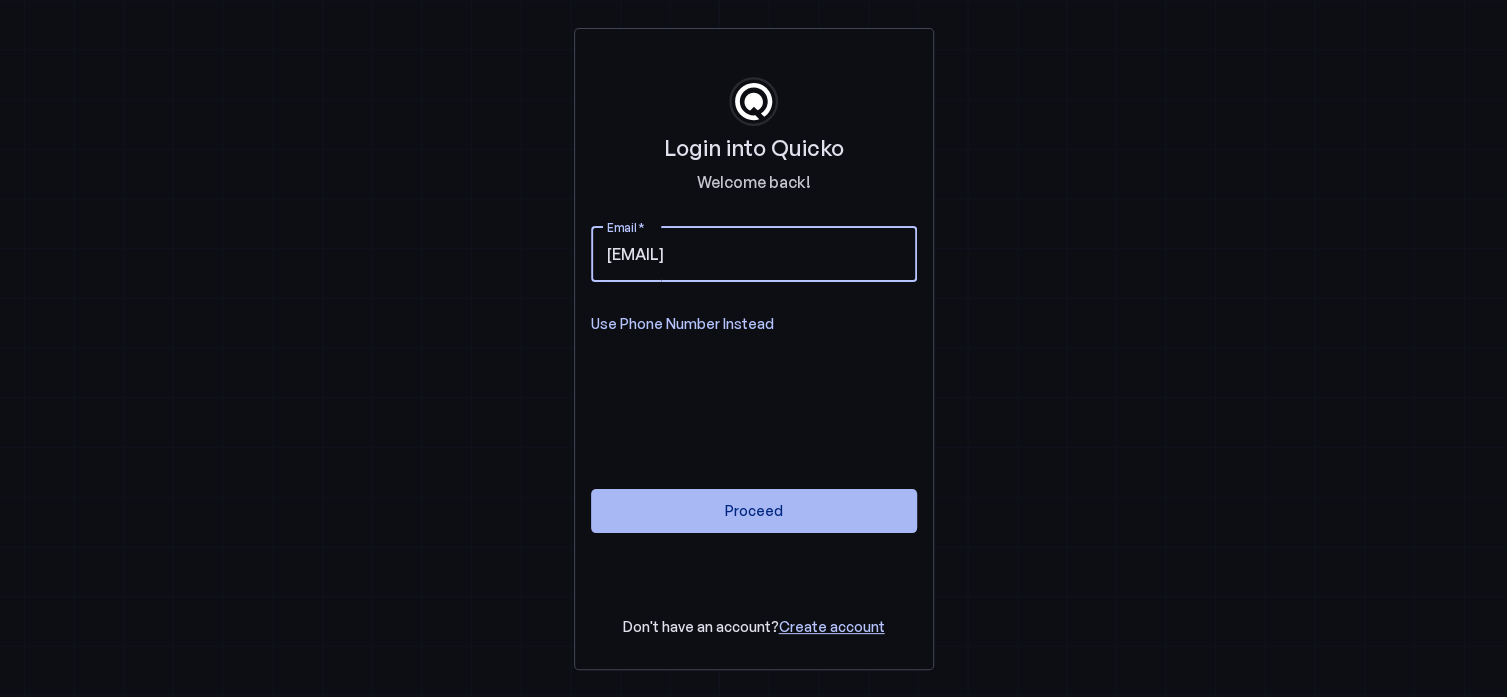 type on "[EMAIL]" 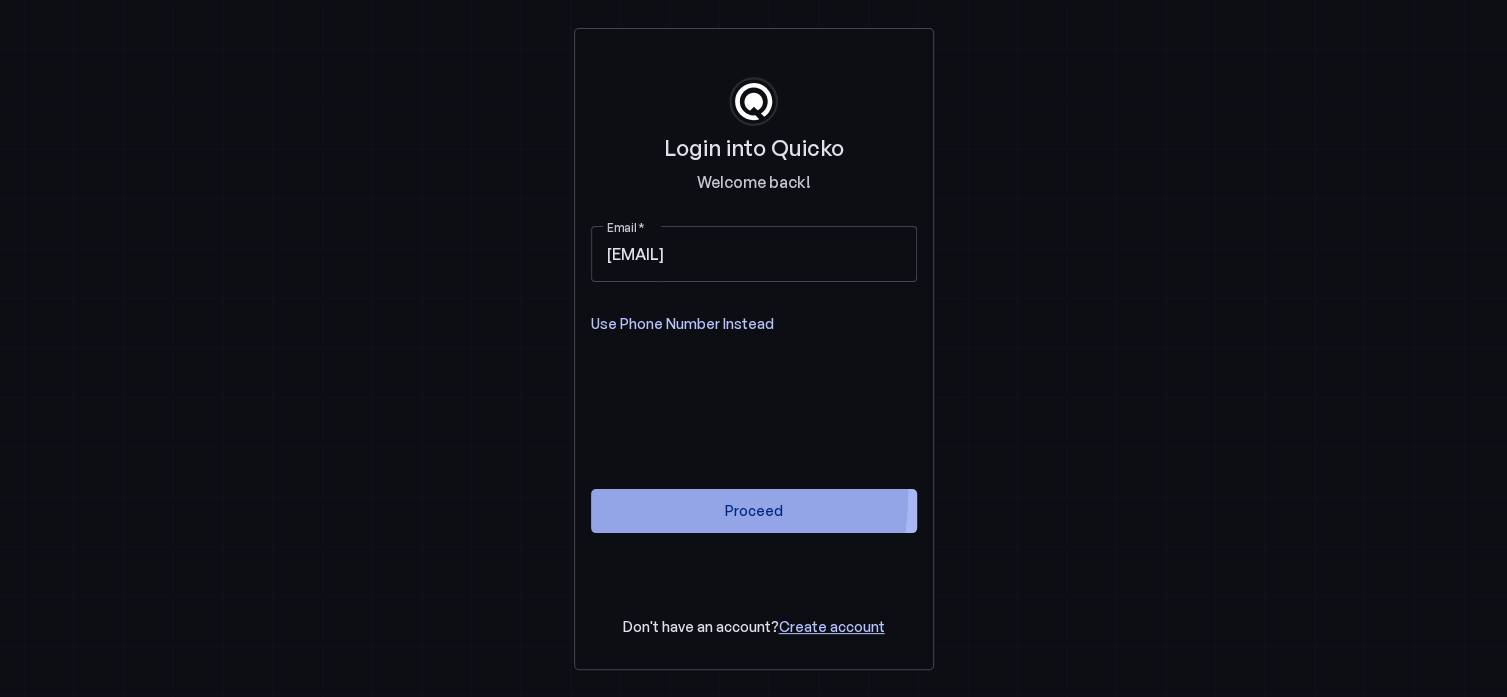 click at bounding box center (754, 511) 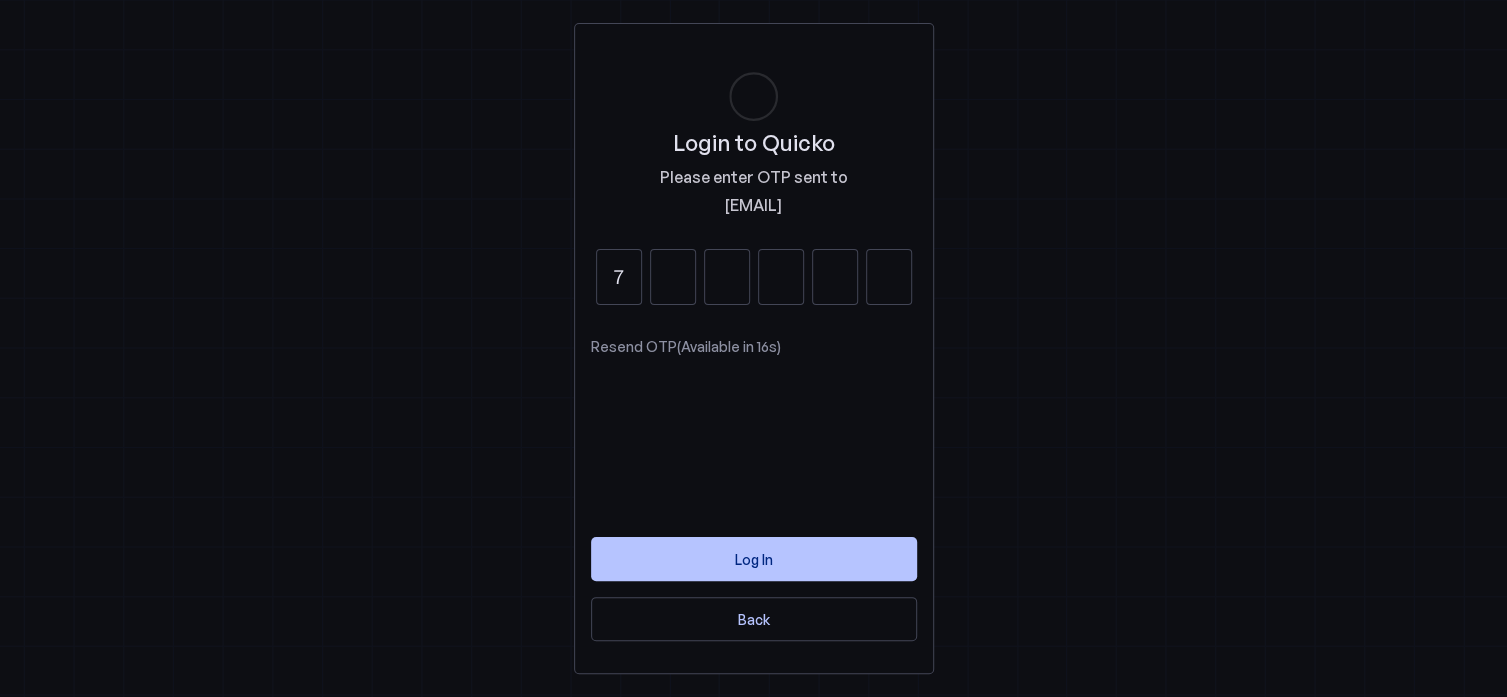 type on "7" 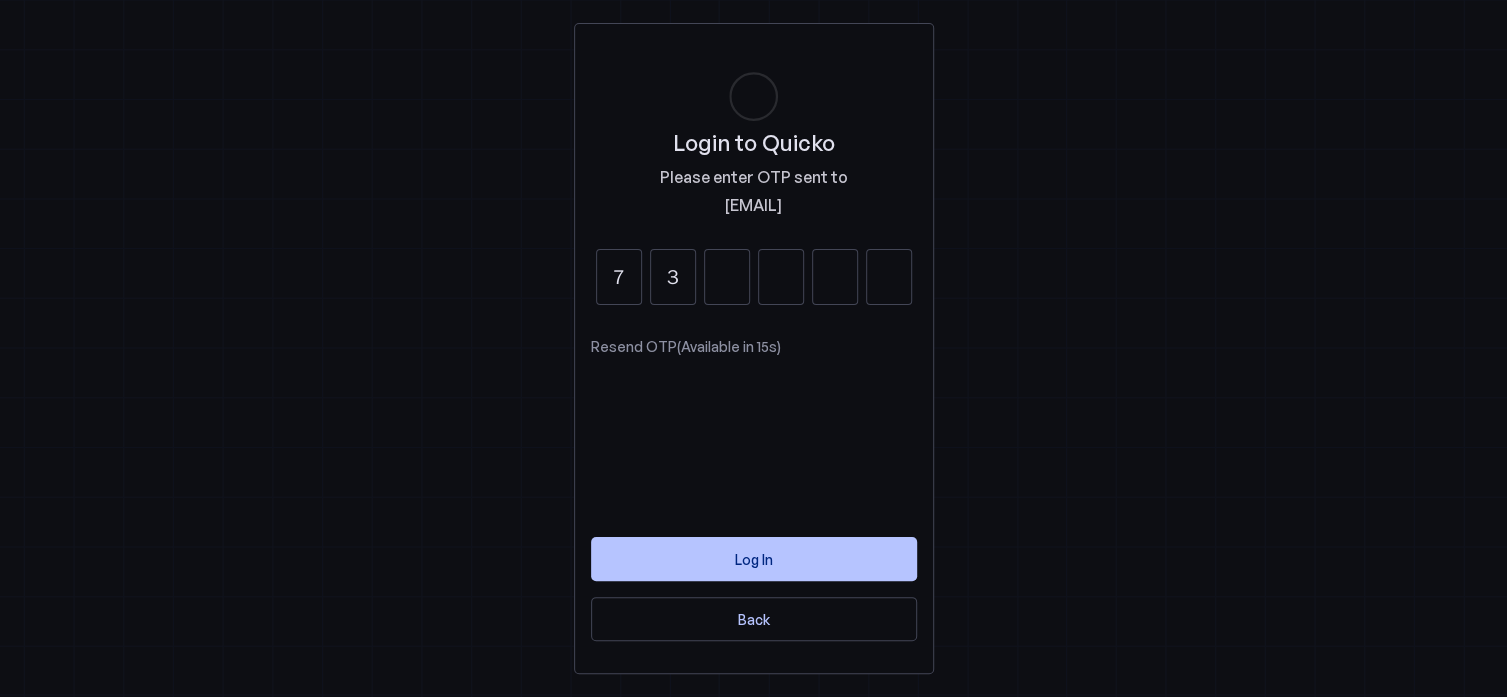 type on "3" 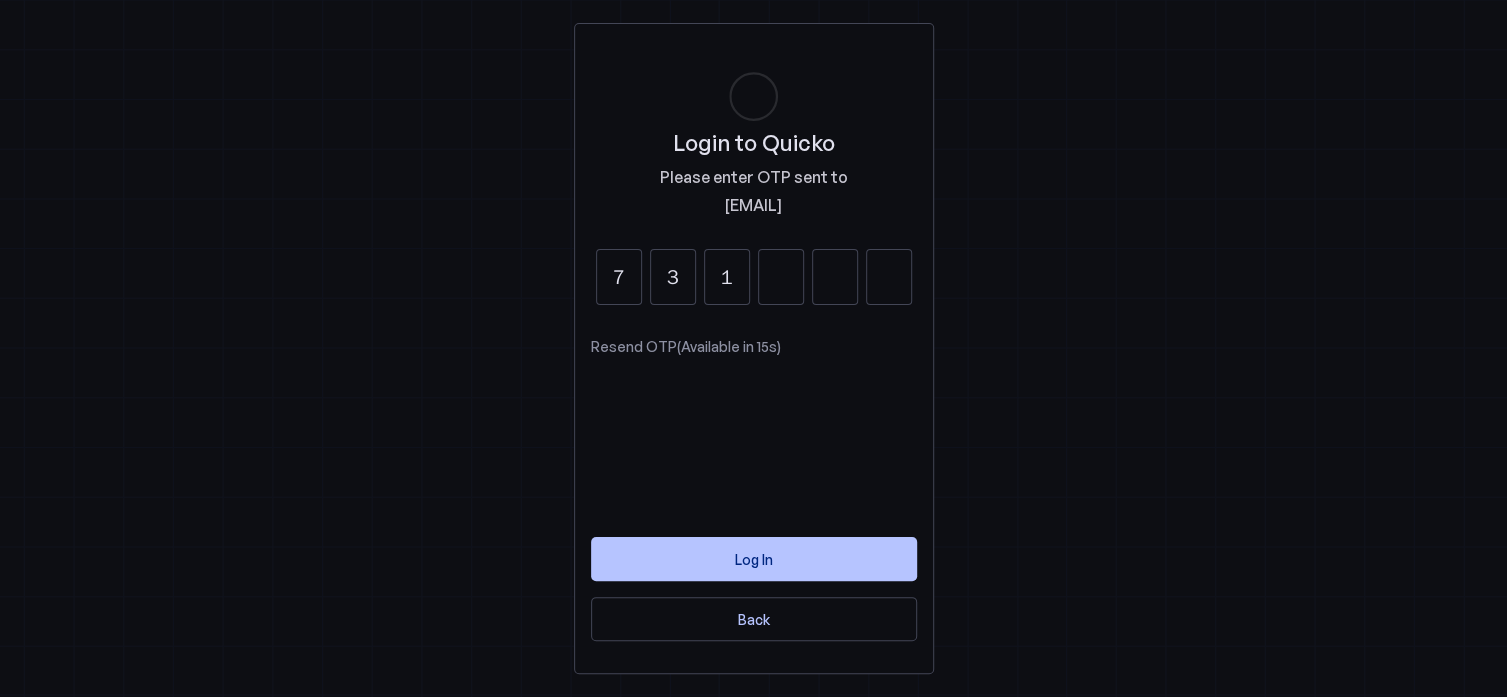 type on "1" 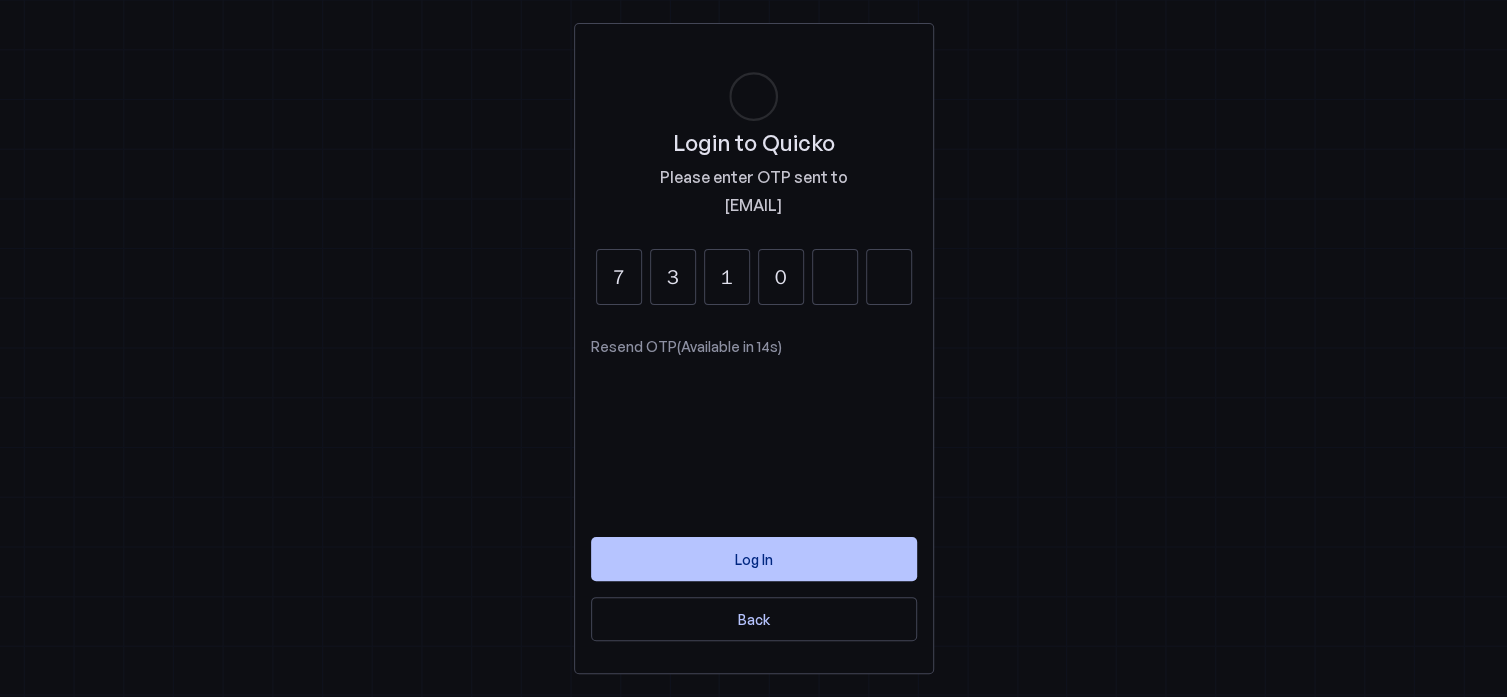 type on "0" 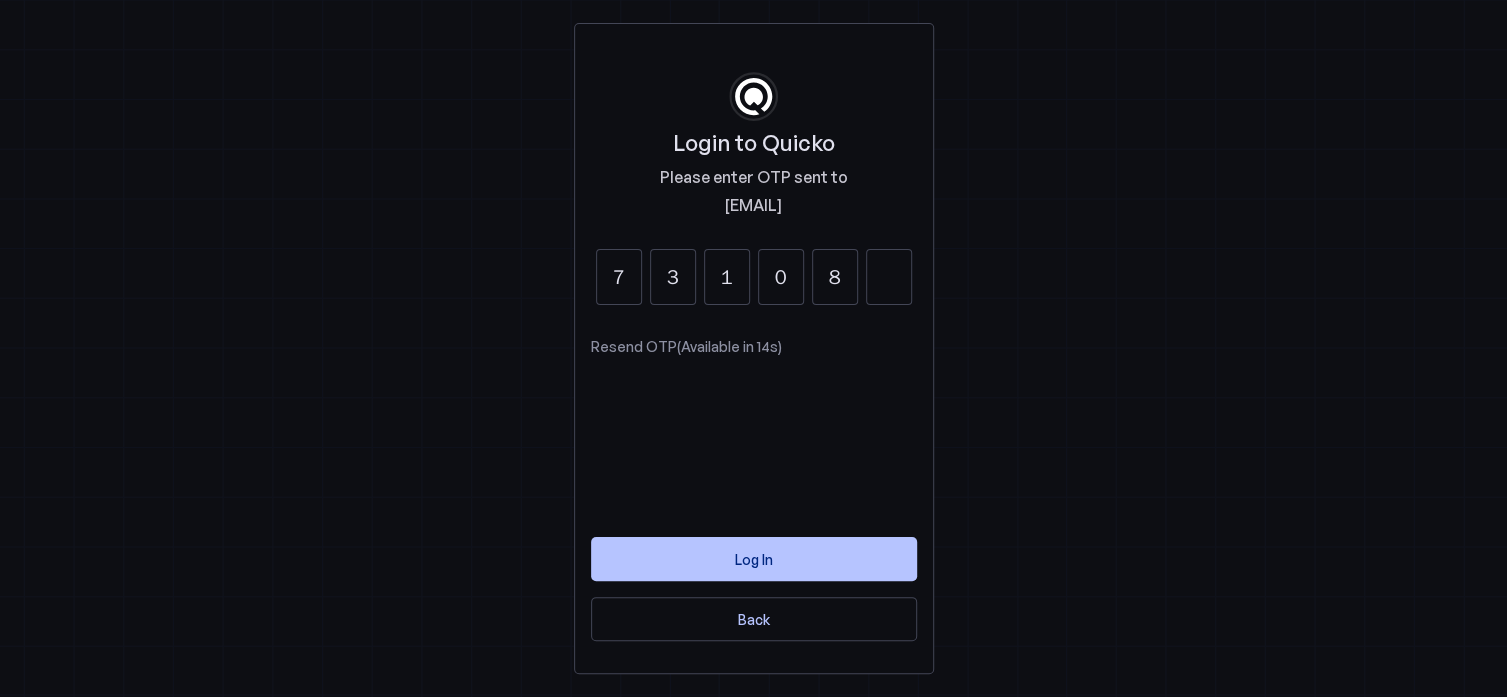 type on "8" 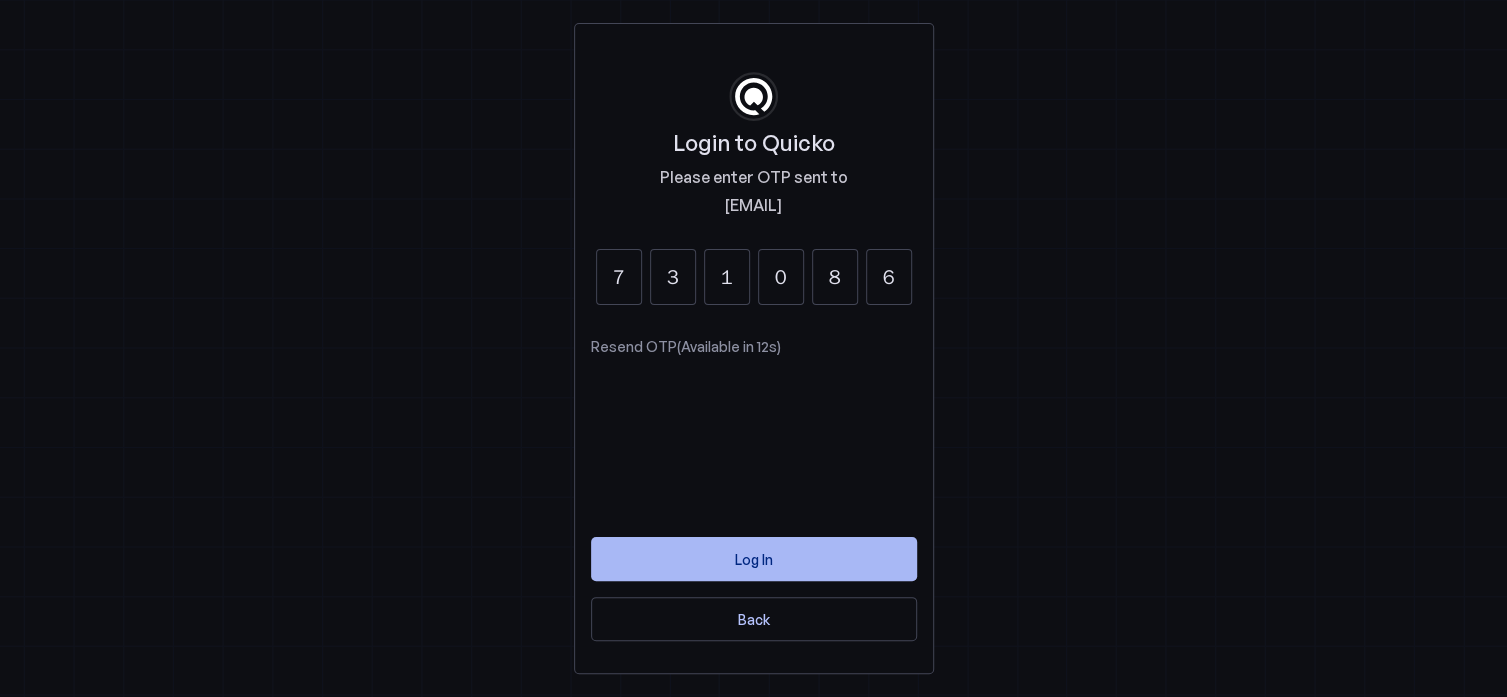 type on "6" 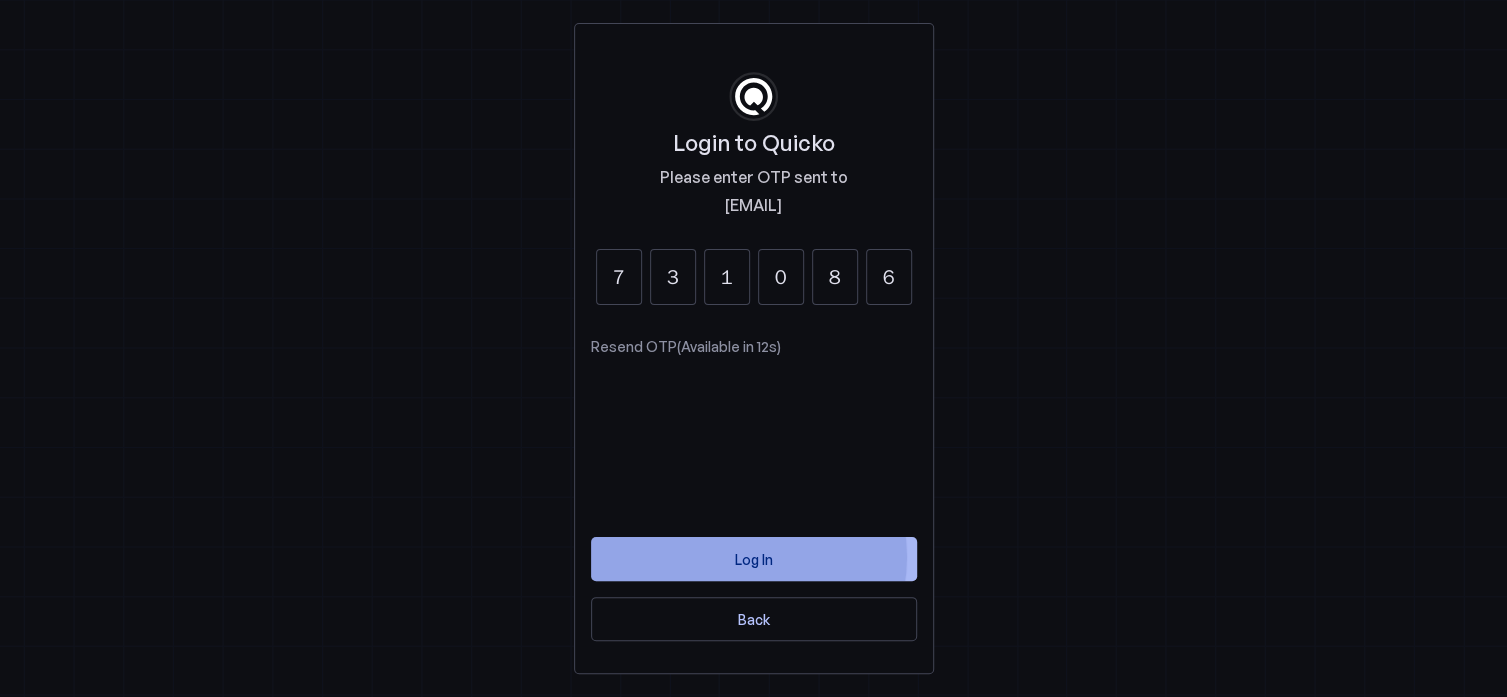 click on "Log In" at bounding box center (754, 559) 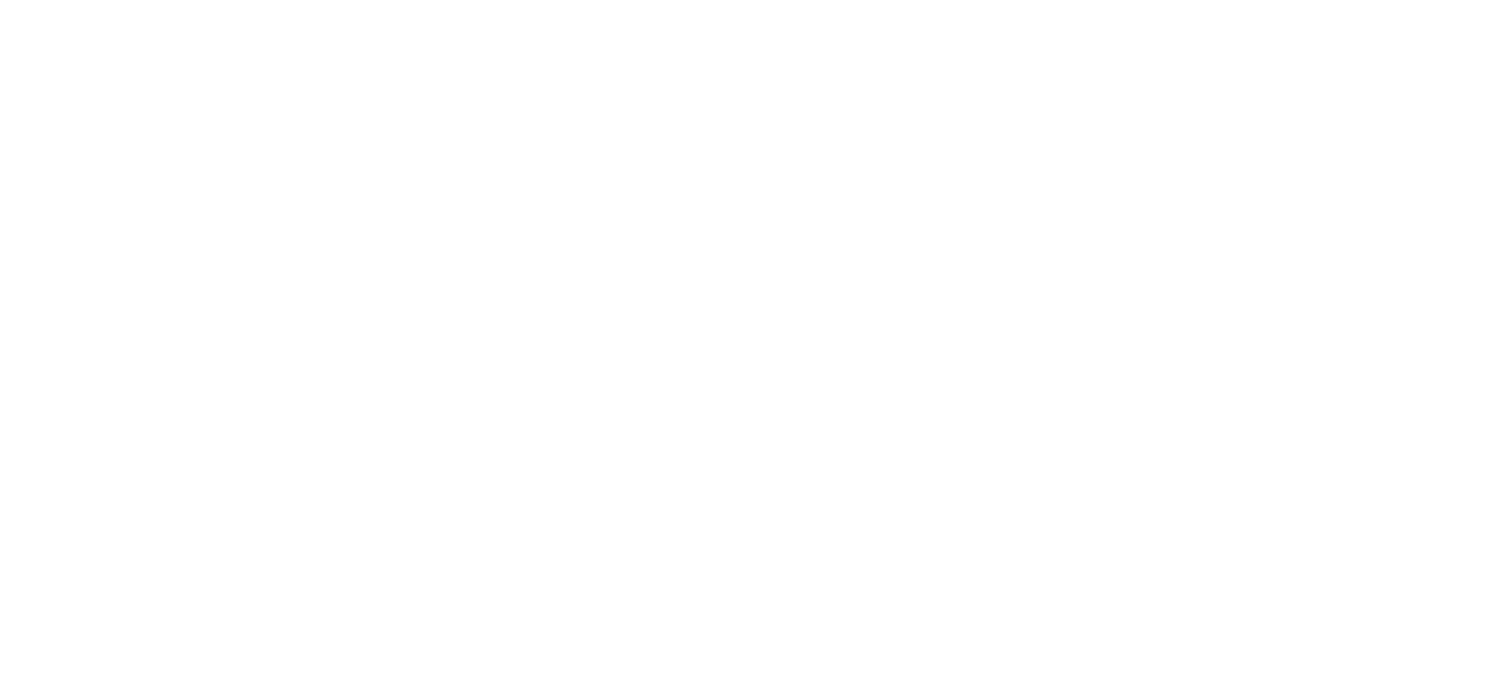 scroll, scrollTop: 0, scrollLeft: 0, axis: both 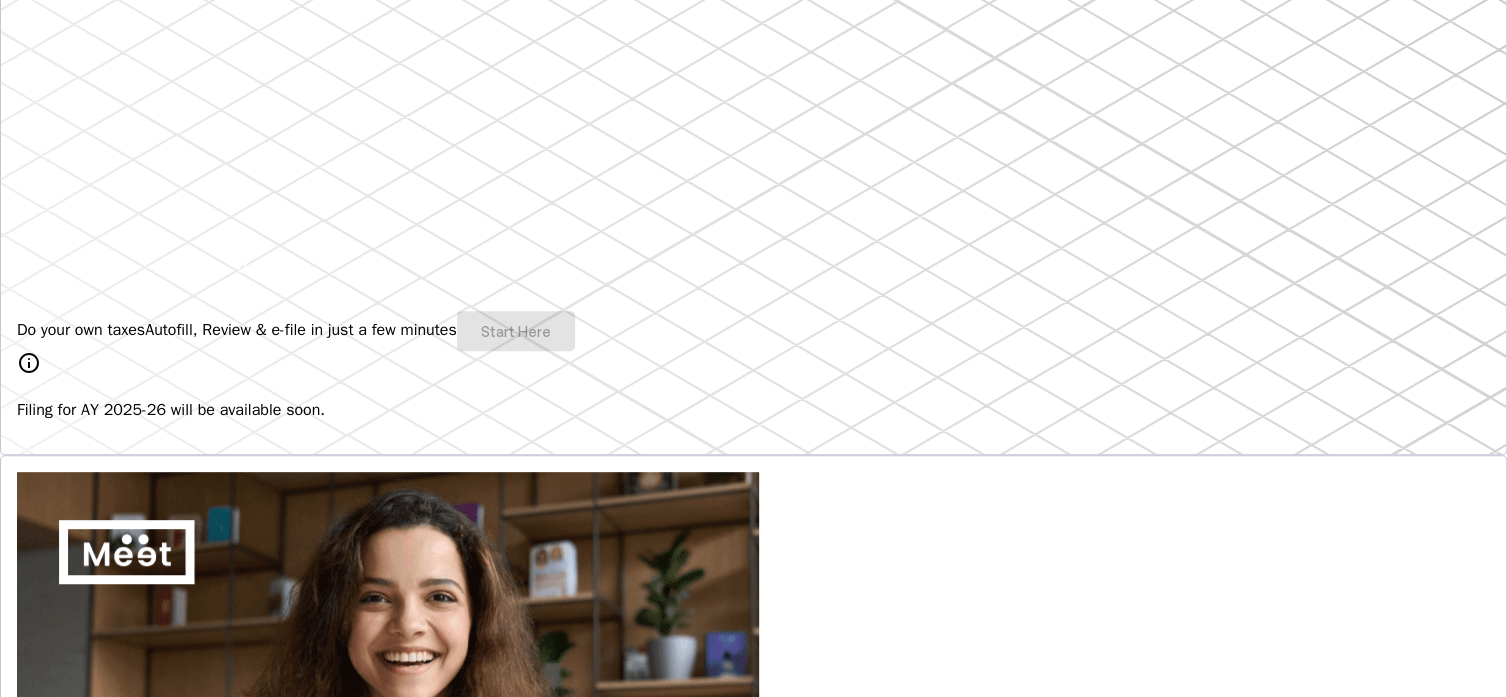 click on "Do your own taxes   Autofill, Review & e-file in just a few minutes   Start Here" at bounding box center [753, 331] 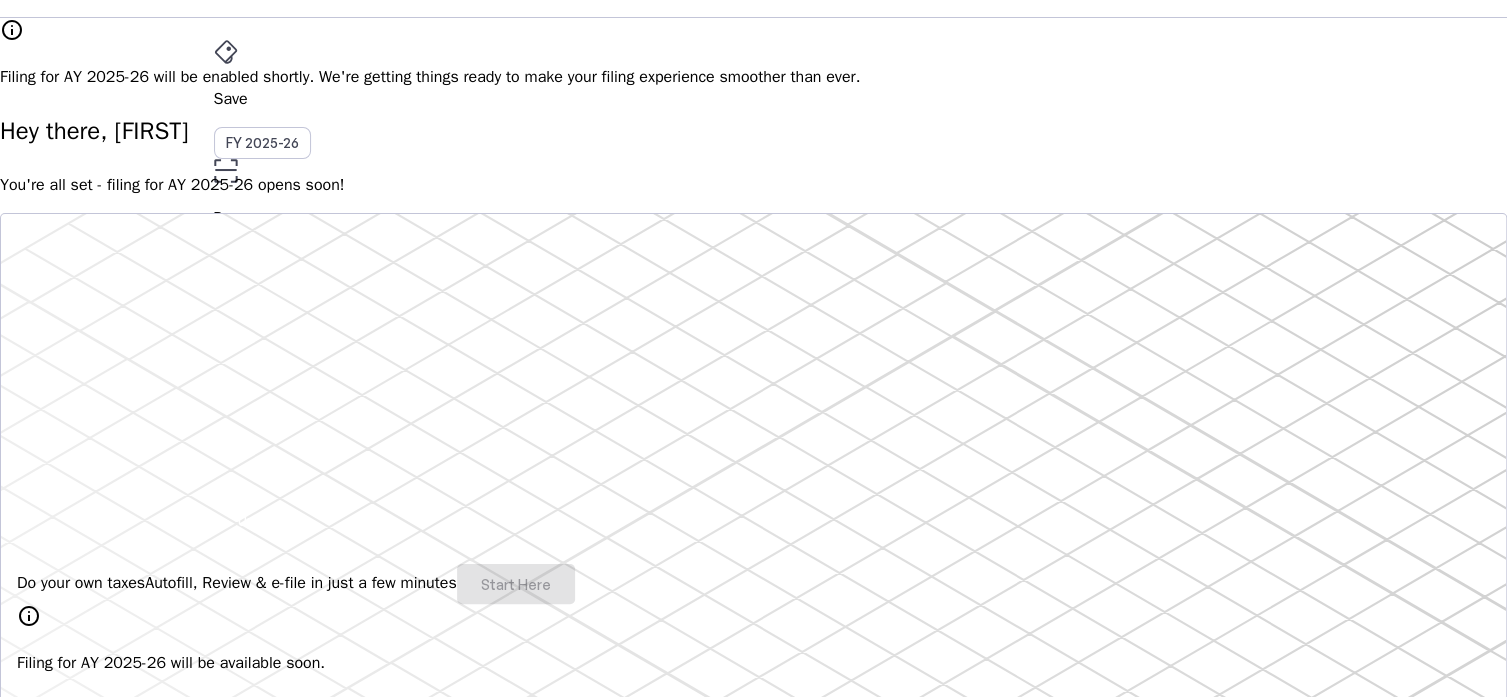 scroll, scrollTop: 0, scrollLeft: 0, axis: both 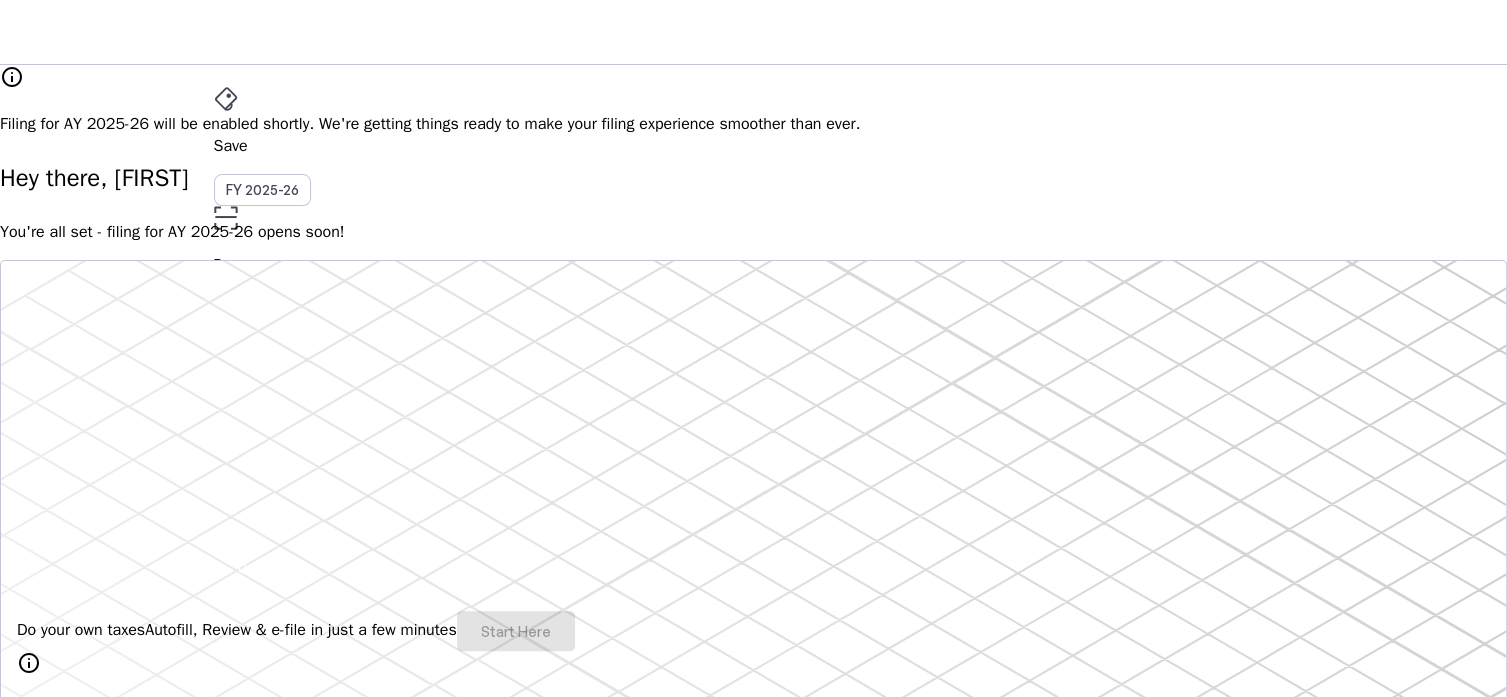 click on "AY 2025-26" at bounding box center (263, 396) 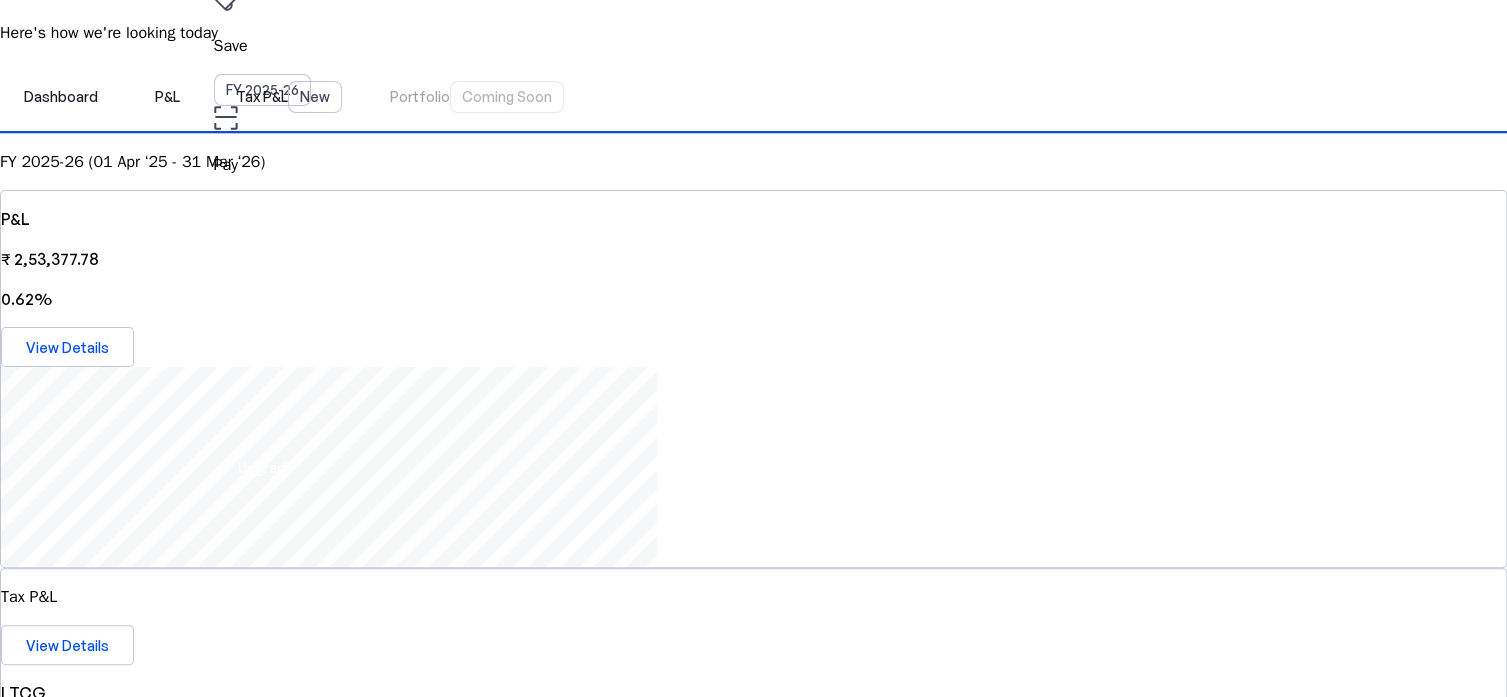 scroll, scrollTop: 200, scrollLeft: 0, axis: vertical 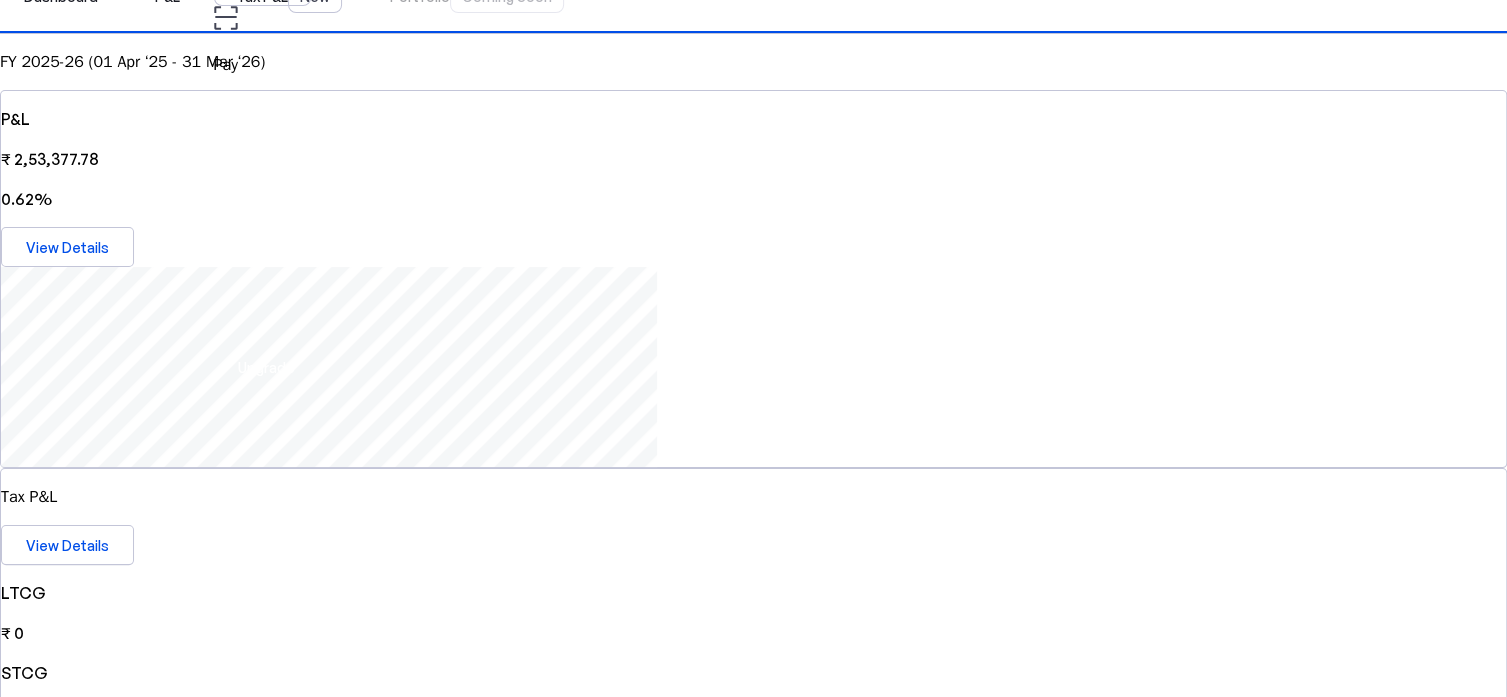click on "add" at bounding box center [686, 2352] 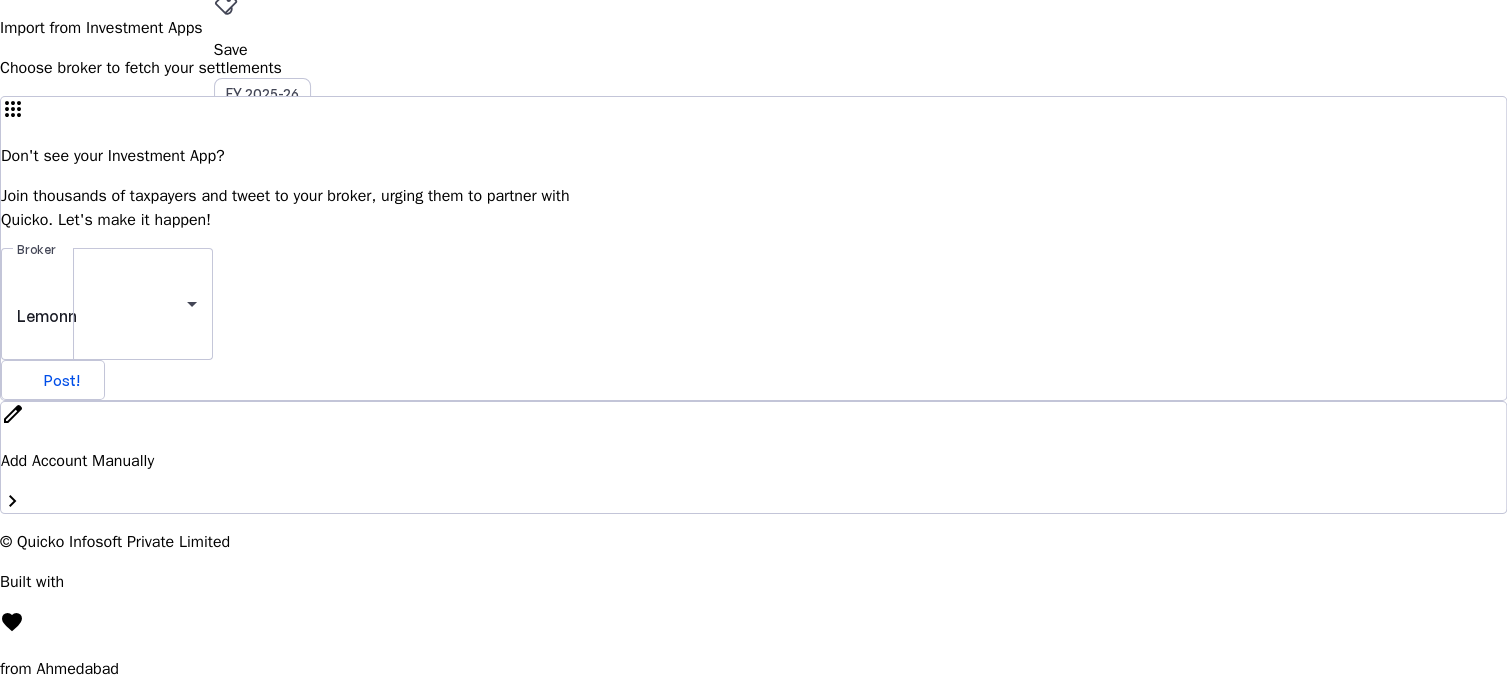scroll, scrollTop: 0, scrollLeft: 0, axis: both 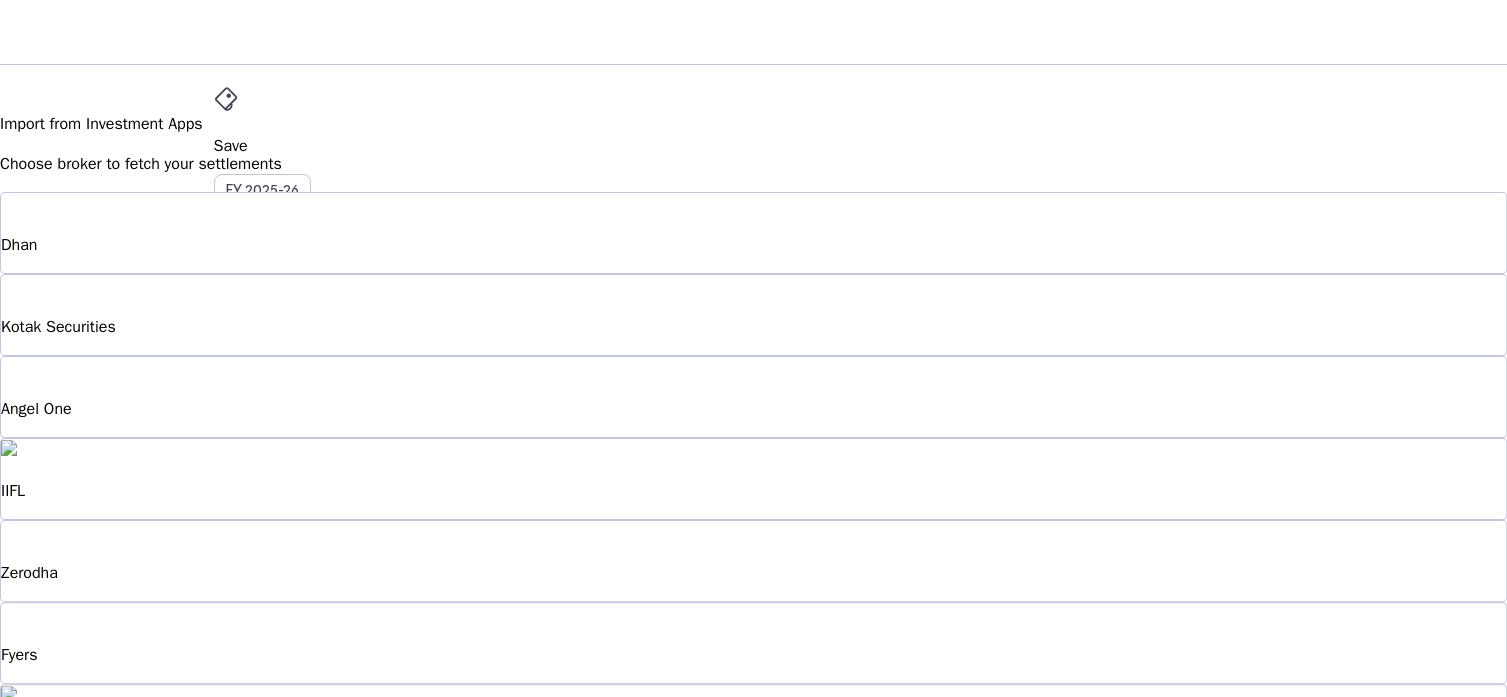 click on "IIFL" at bounding box center [753, 479] 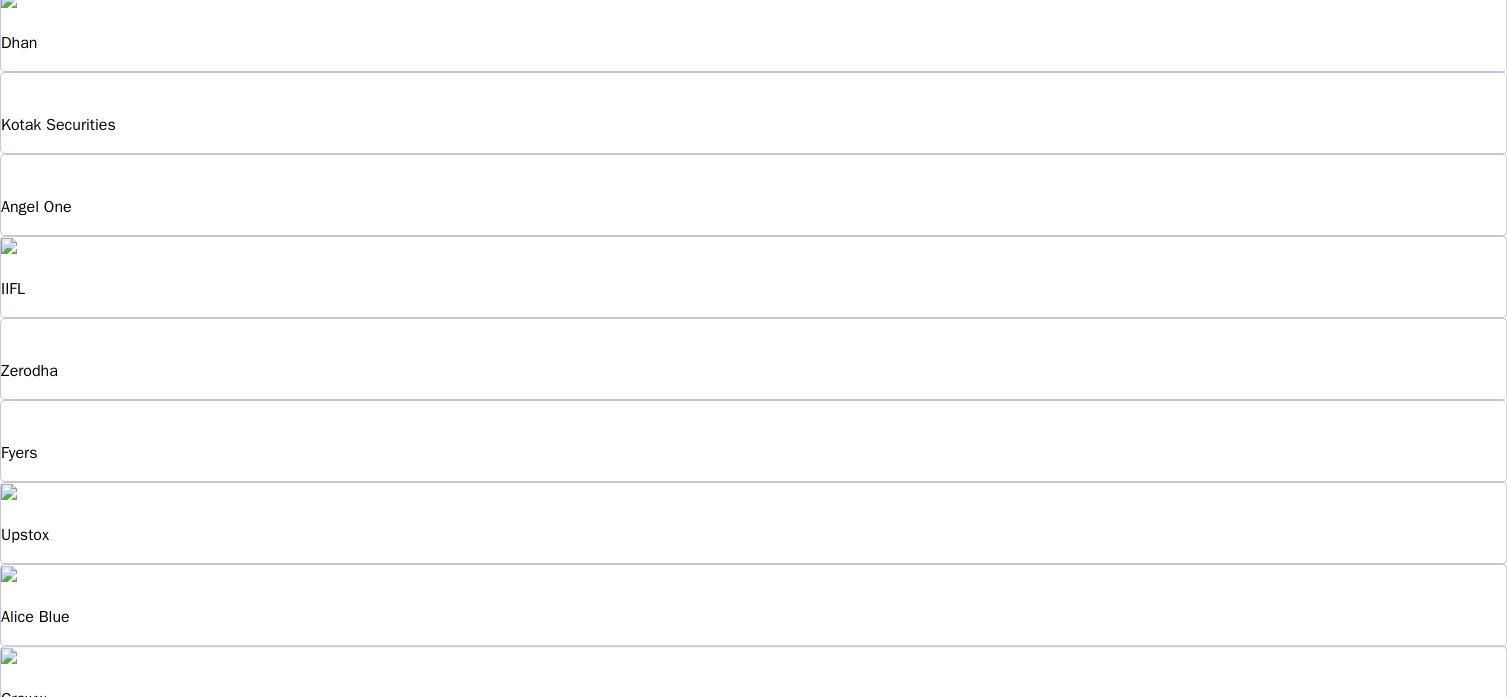 scroll, scrollTop: 0, scrollLeft: 0, axis: both 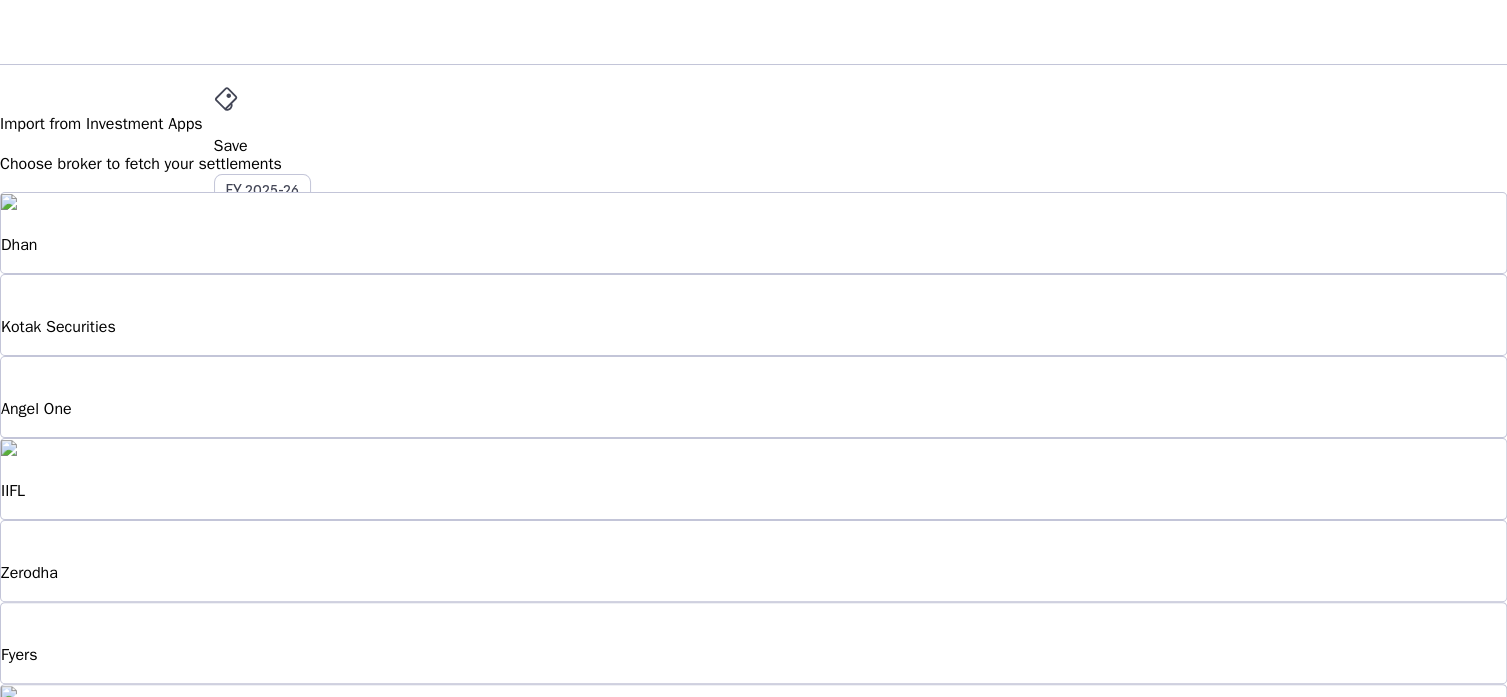 click at bounding box center [9, 202] 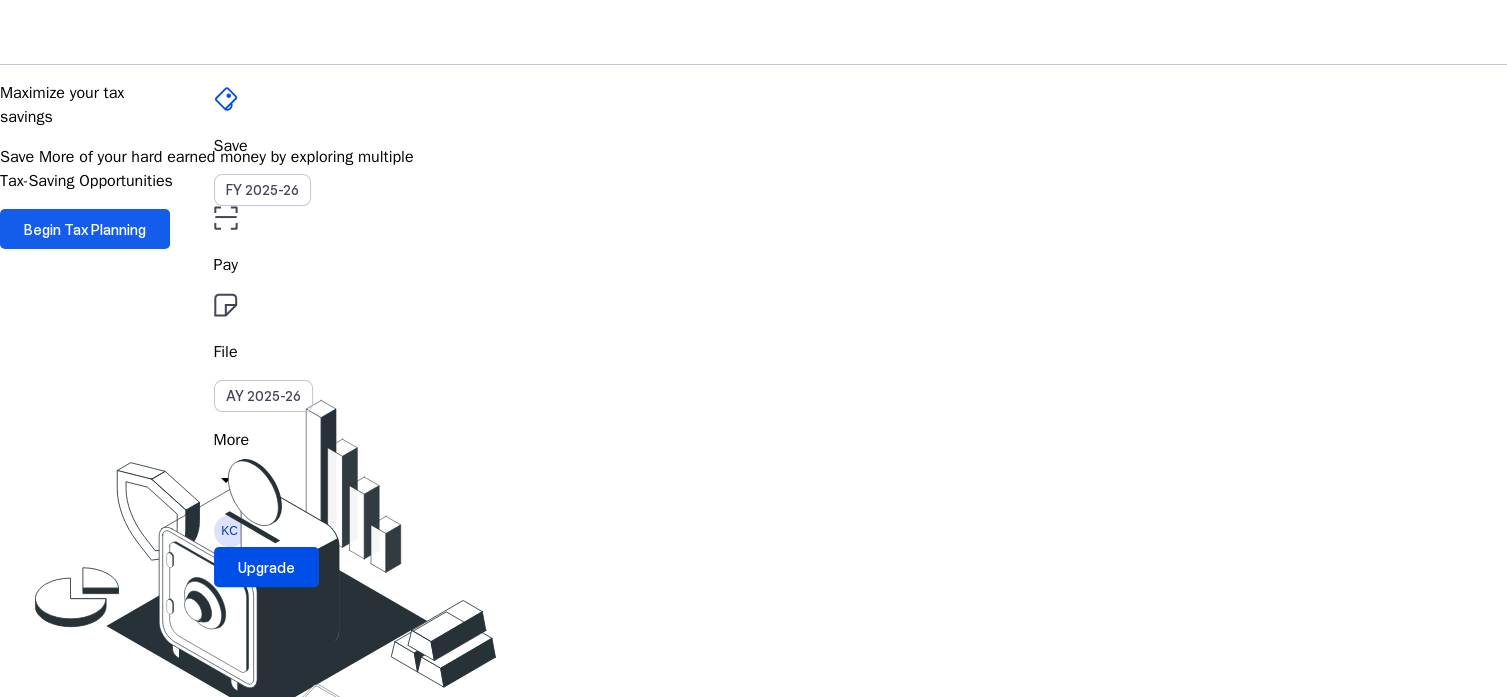 click at bounding box center (85, 229) 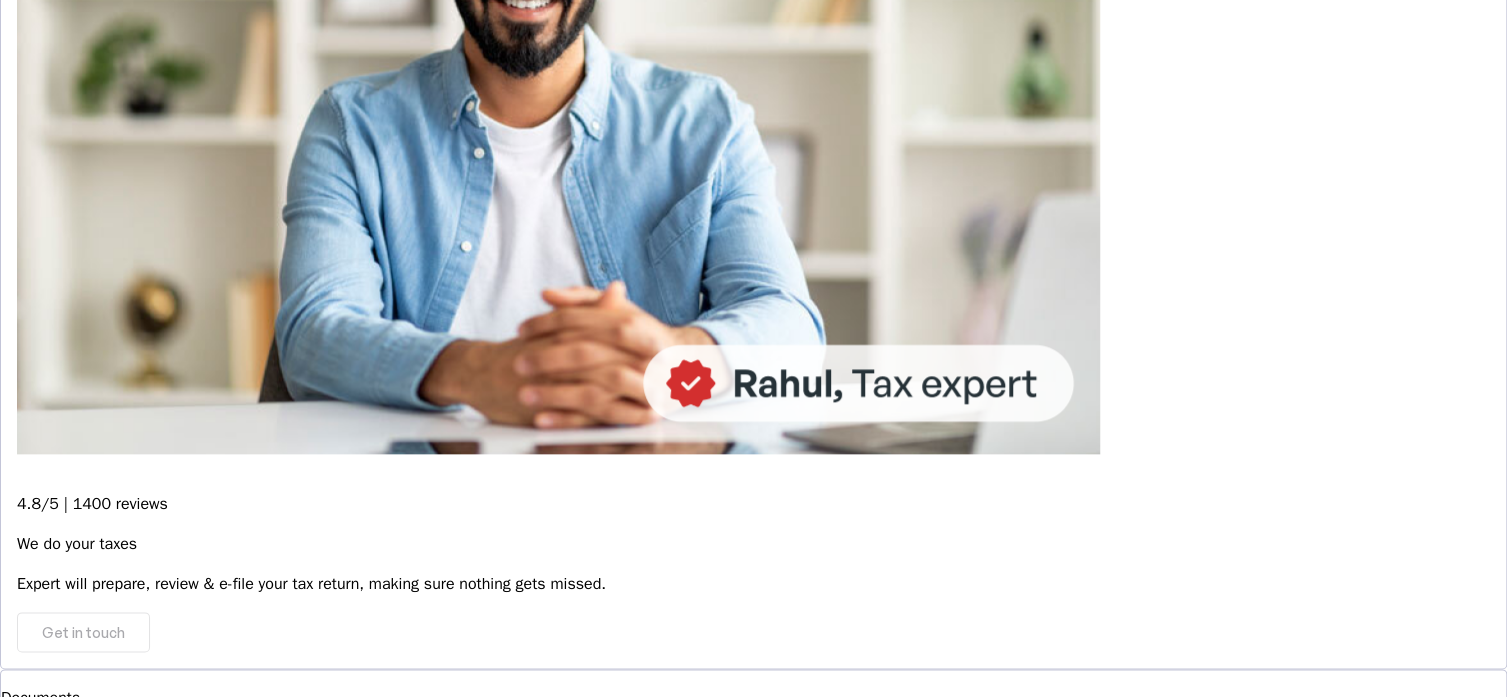 scroll, scrollTop: 891, scrollLeft: 0, axis: vertical 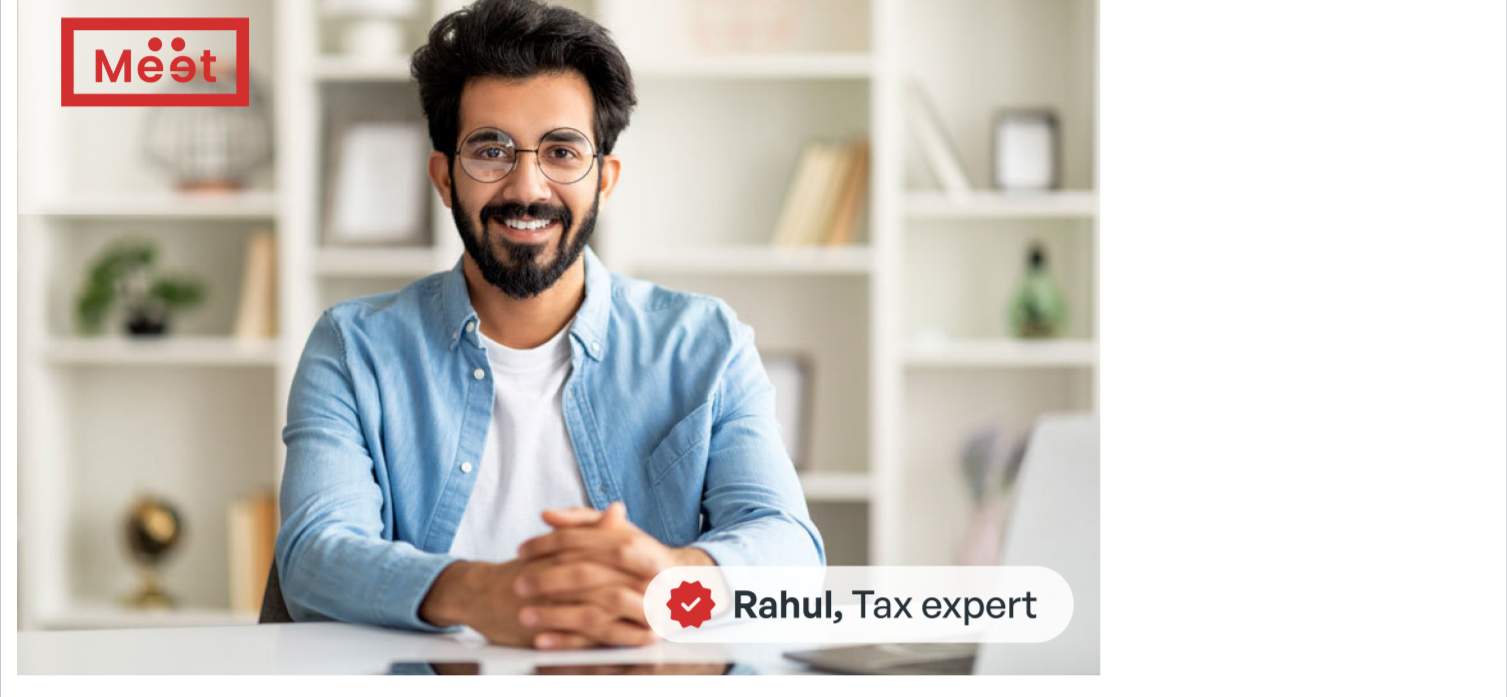 click on "View Simulator" at bounding box center (76, 1984) 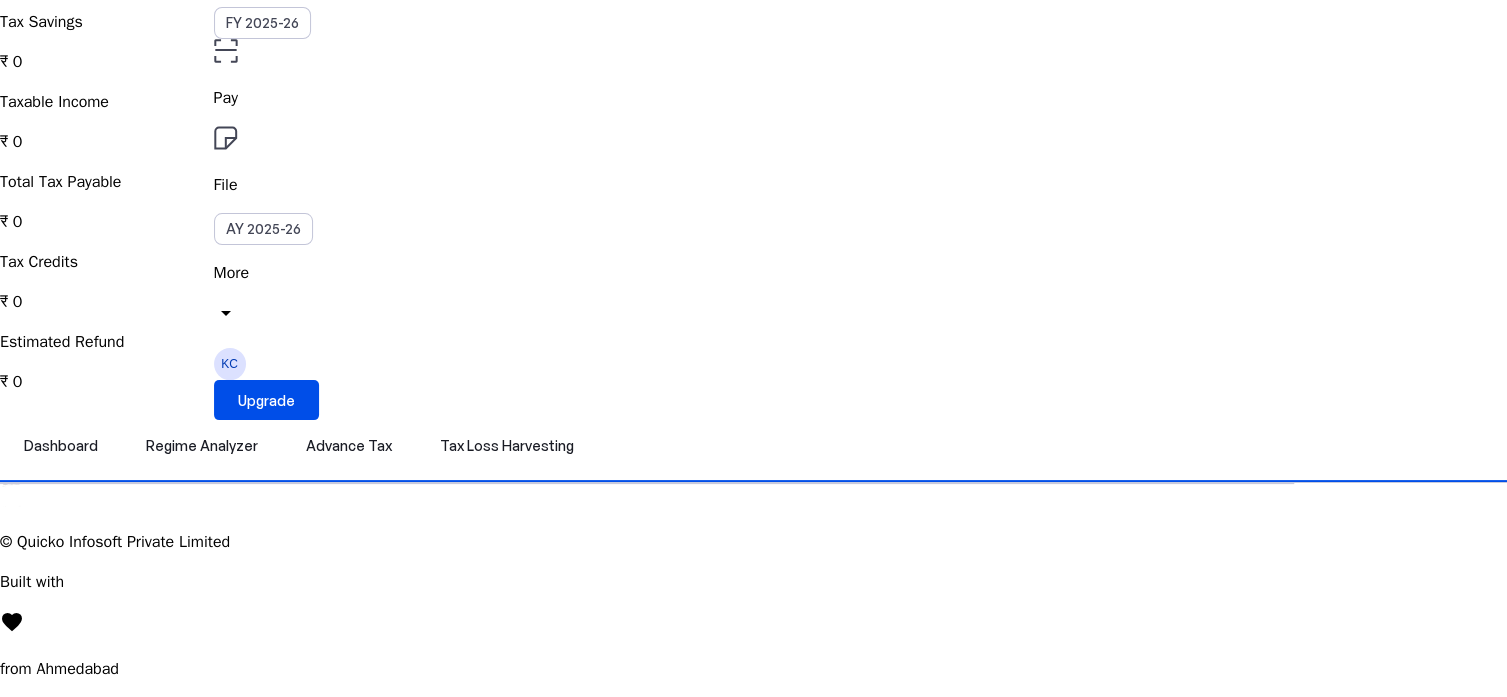 scroll, scrollTop: 1524, scrollLeft: 0, axis: vertical 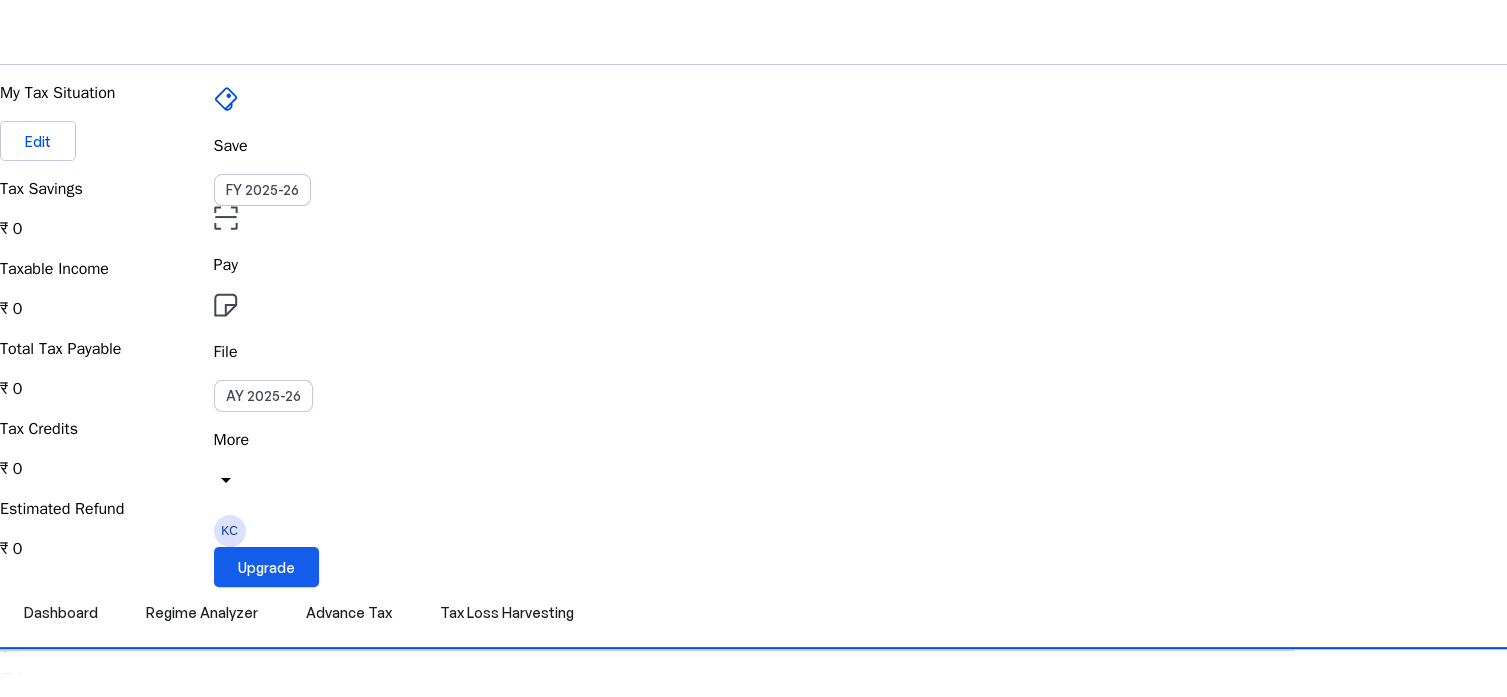 click on "Upgrade" at bounding box center [266, 567] 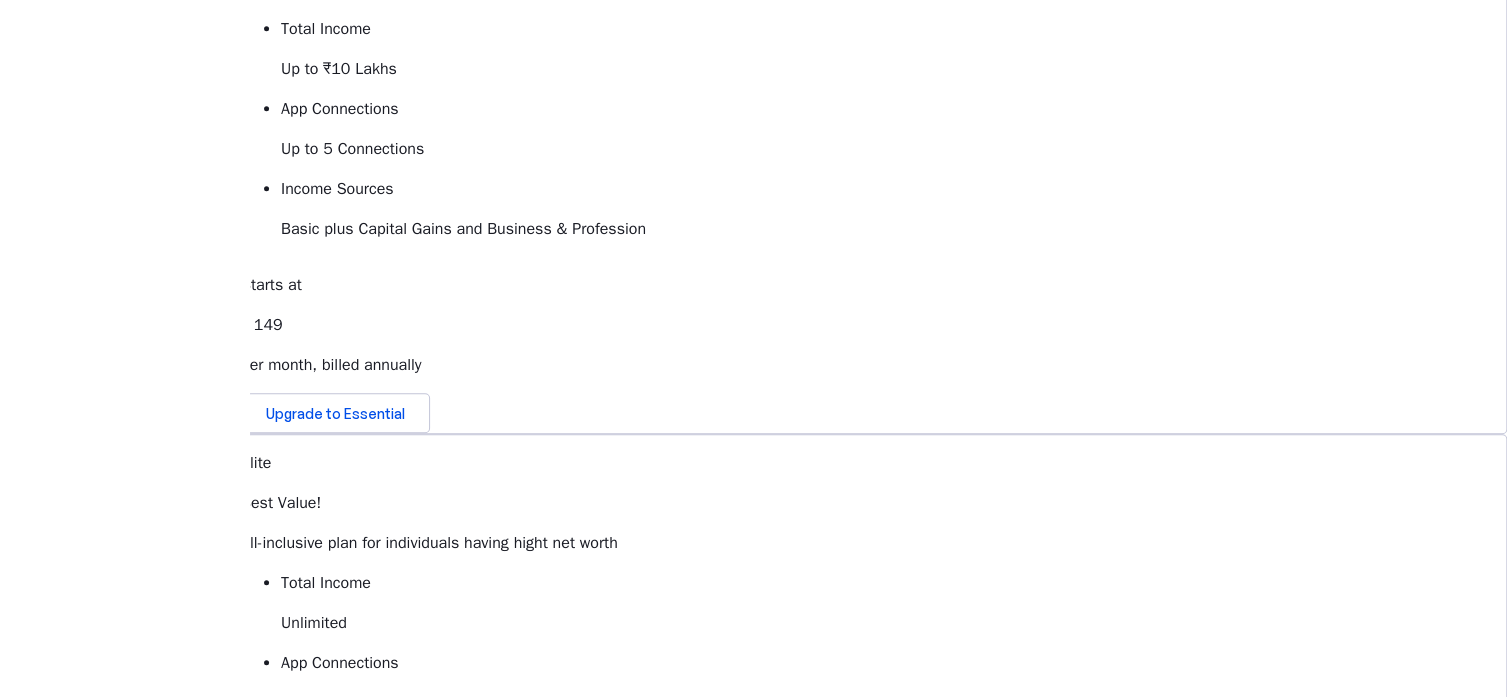 scroll, scrollTop: 700, scrollLeft: 0, axis: vertical 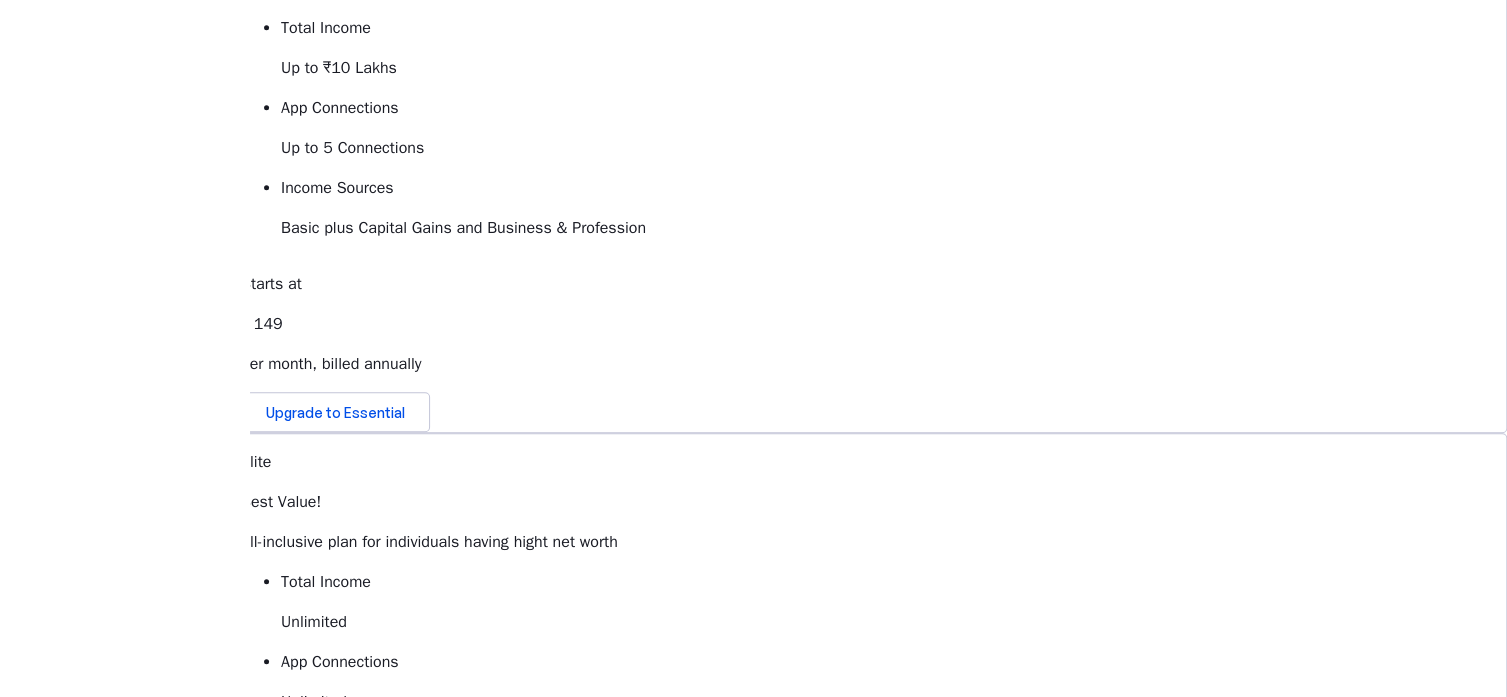 click on "What is the validity of the plan?  expand_more" at bounding box center (873, 1265) 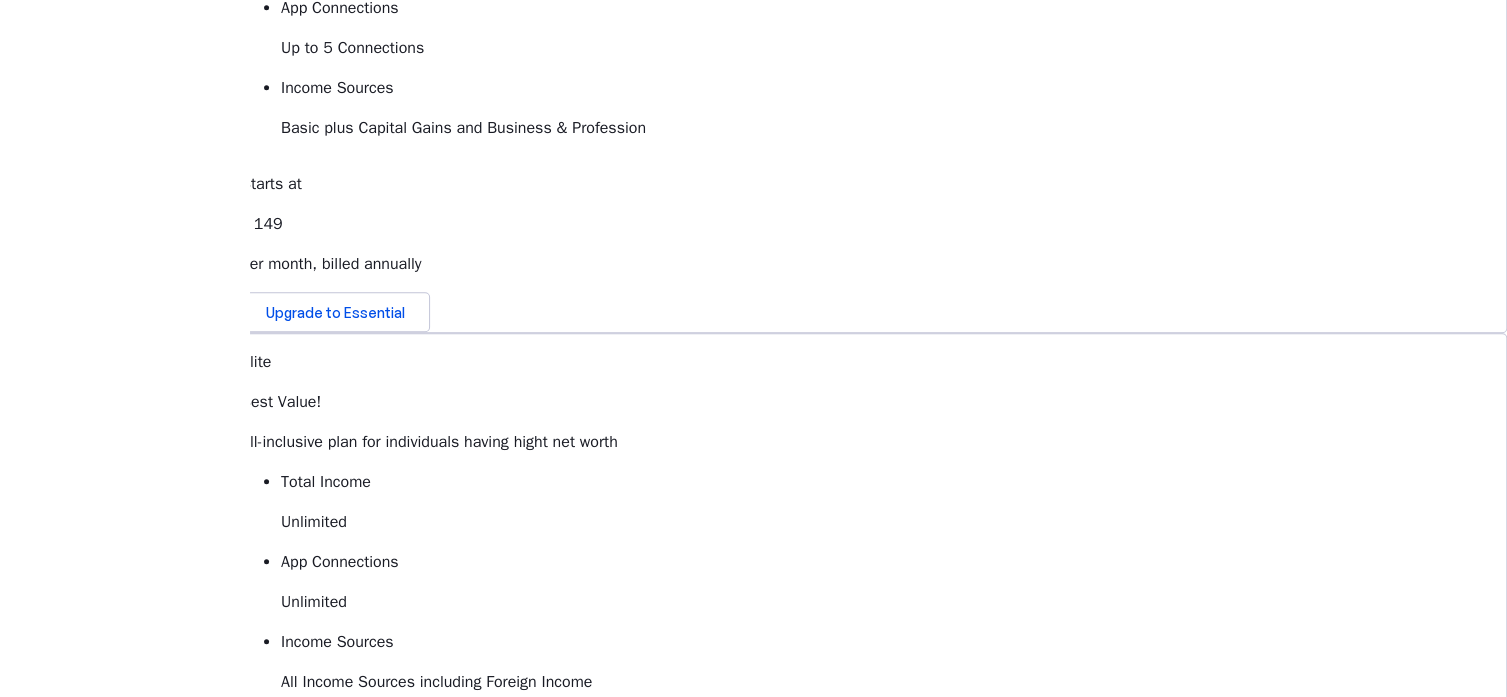 click on "Can I transfer or share my plan with someone else?" at bounding box center (873, 1142) 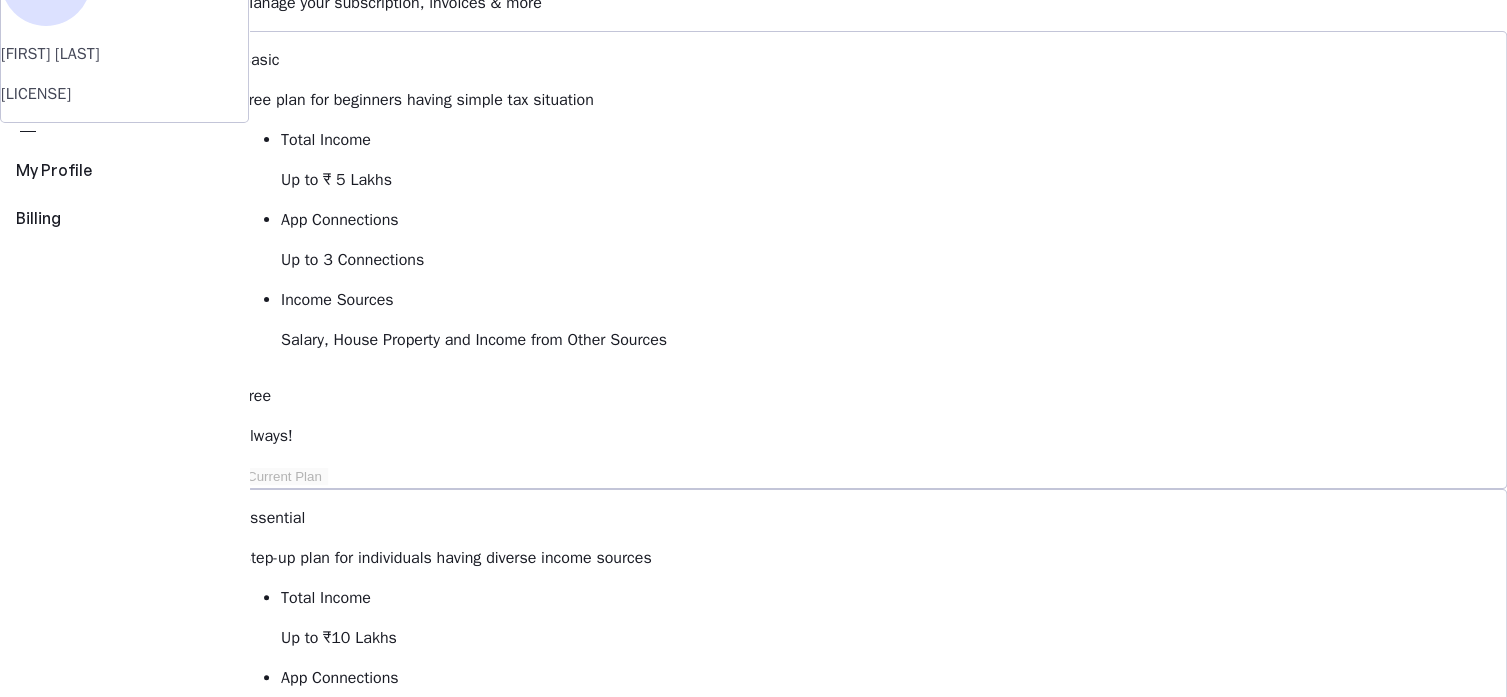 scroll, scrollTop: 0, scrollLeft: 0, axis: both 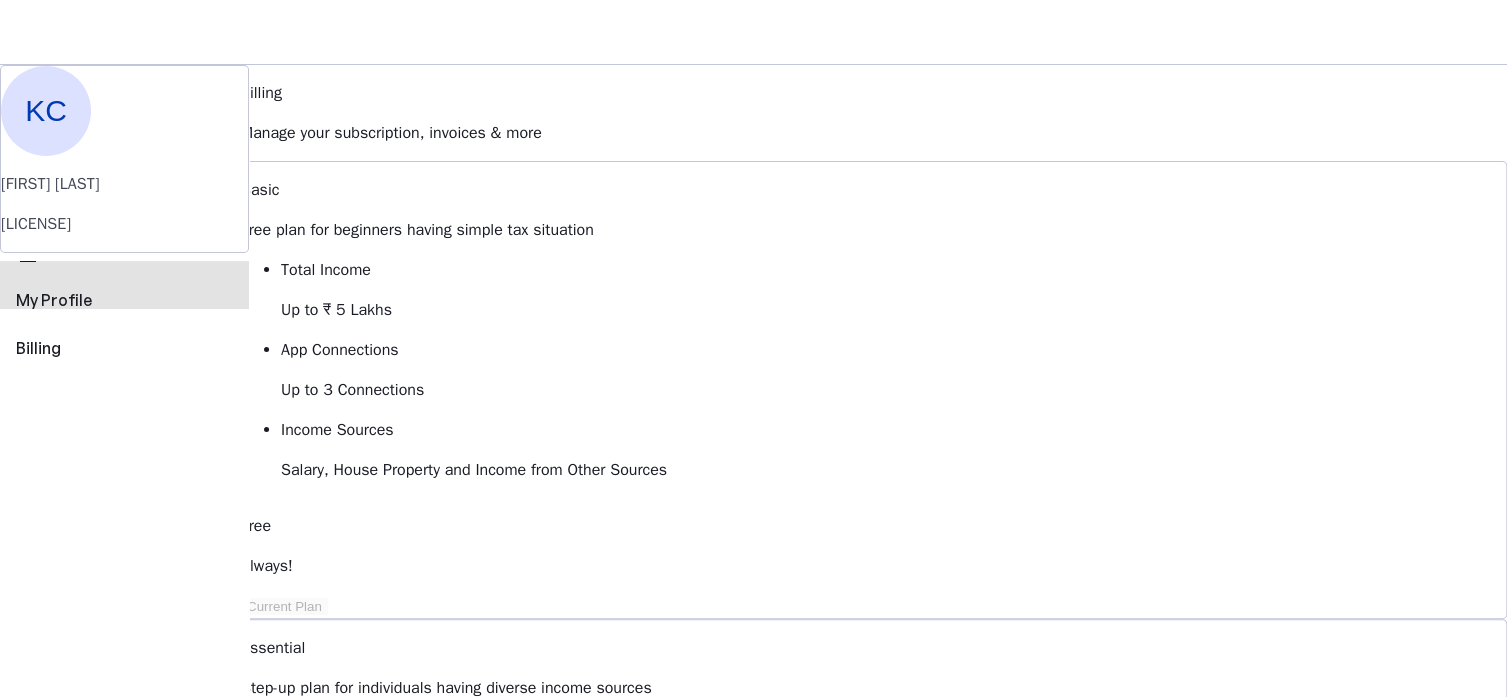 click on "perm_identity My Profile" at bounding box center (124, 277) 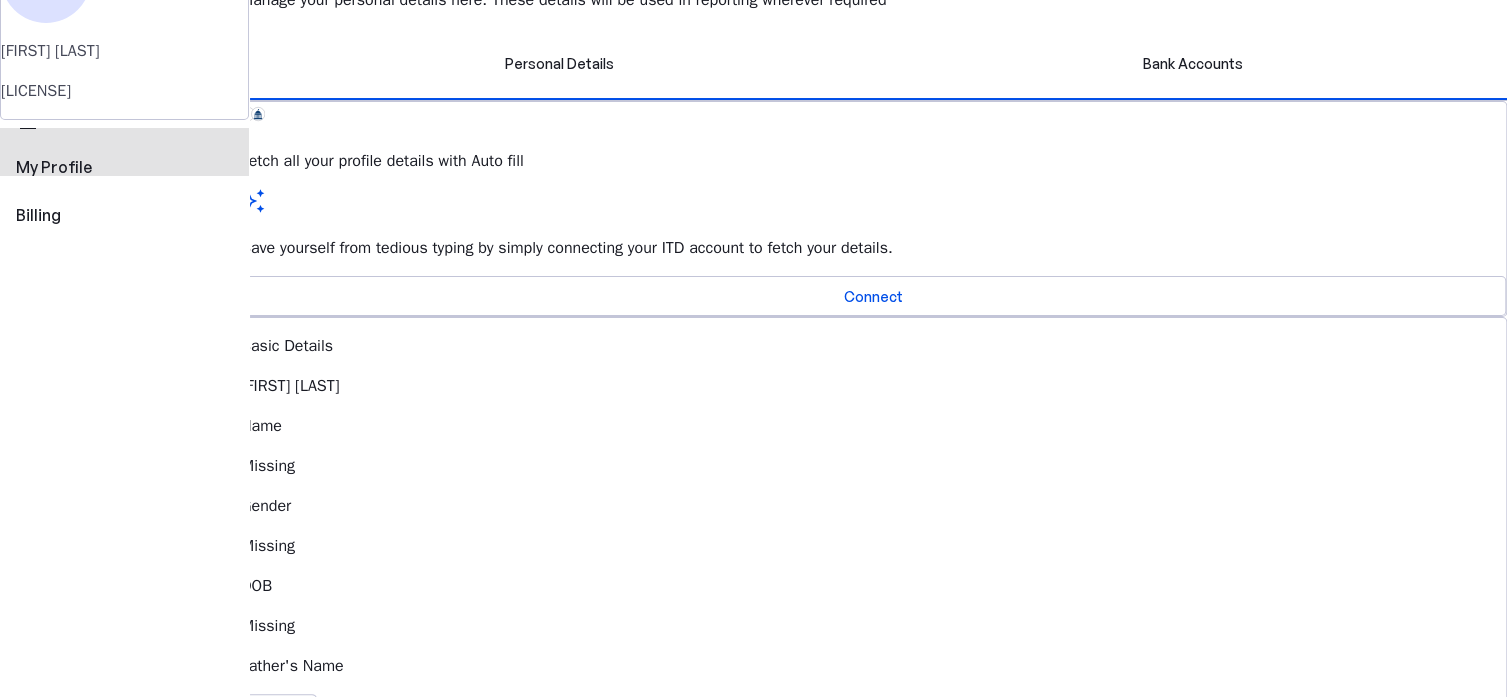 scroll, scrollTop: 0, scrollLeft: 0, axis: both 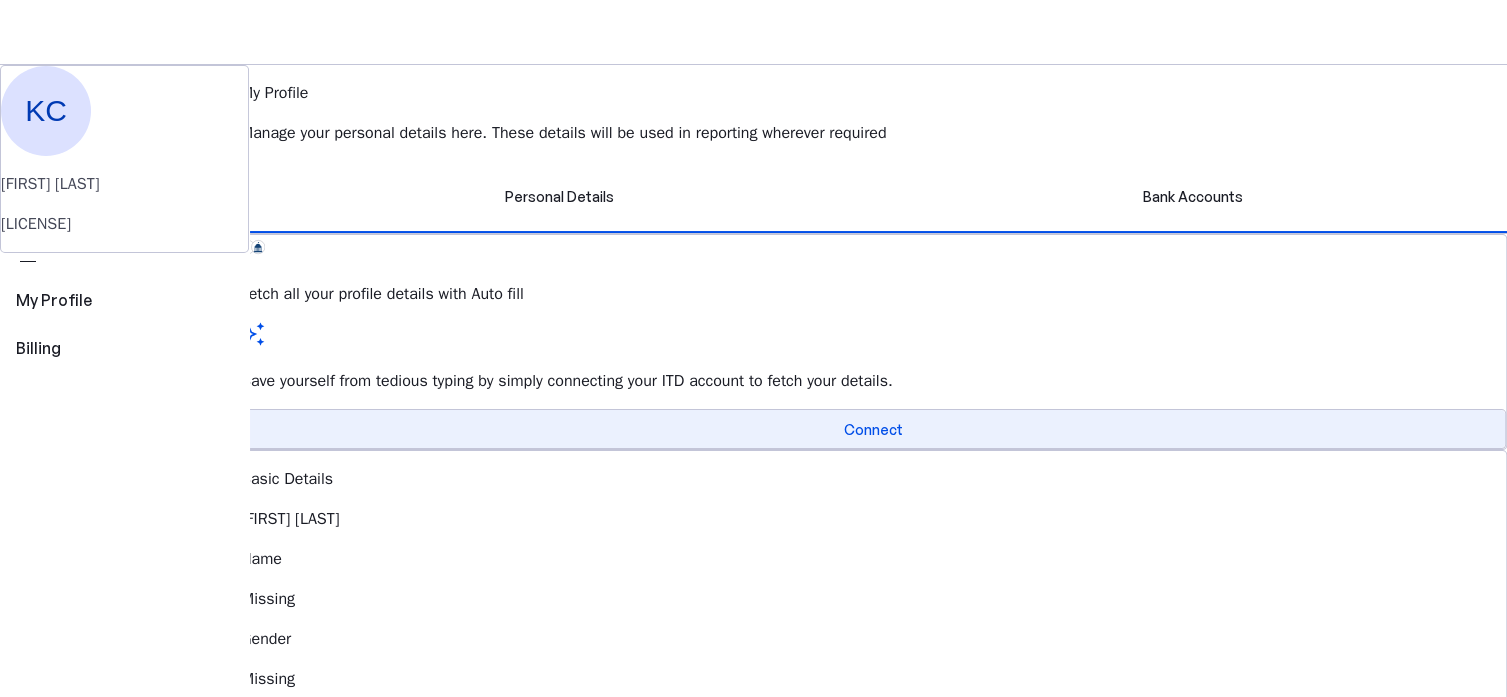 click on "Connect" at bounding box center [873, 429] 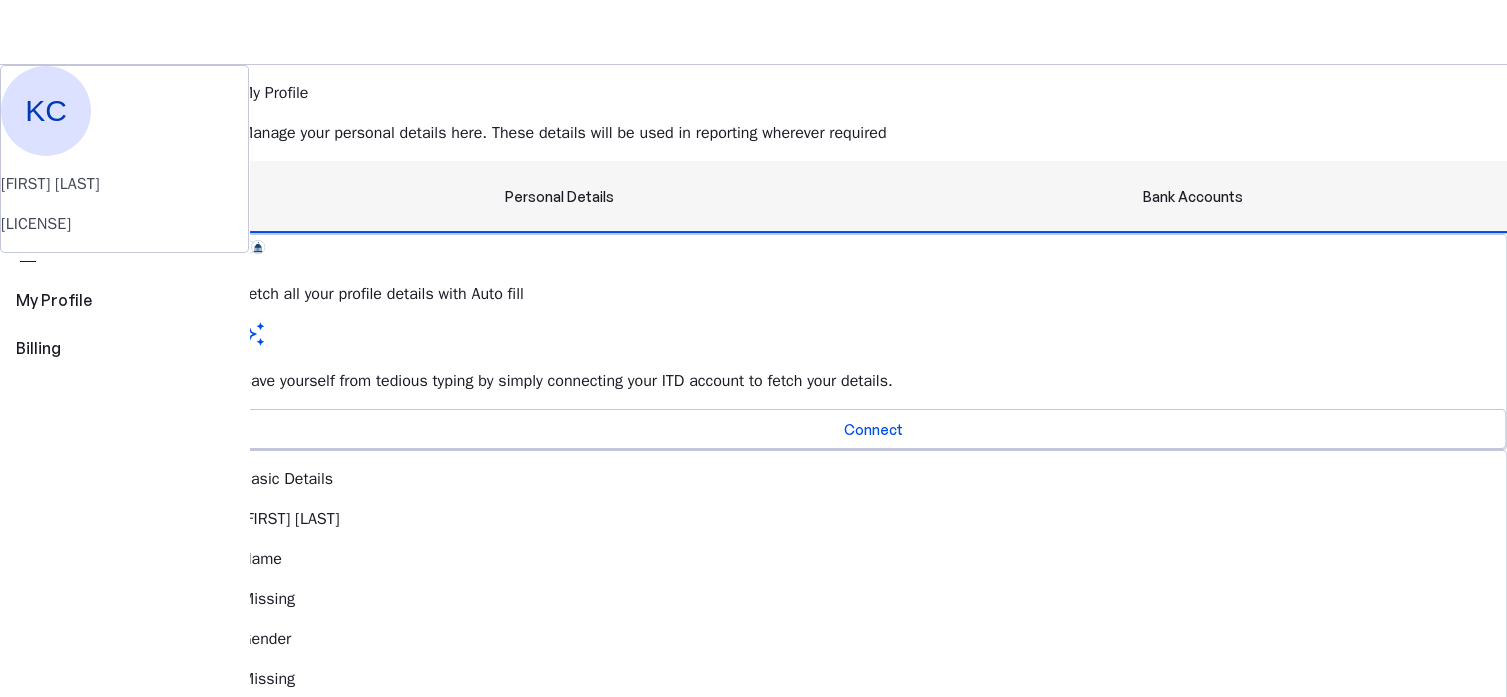 click on "Bank Accounts" at bounding box center (1193, 197) 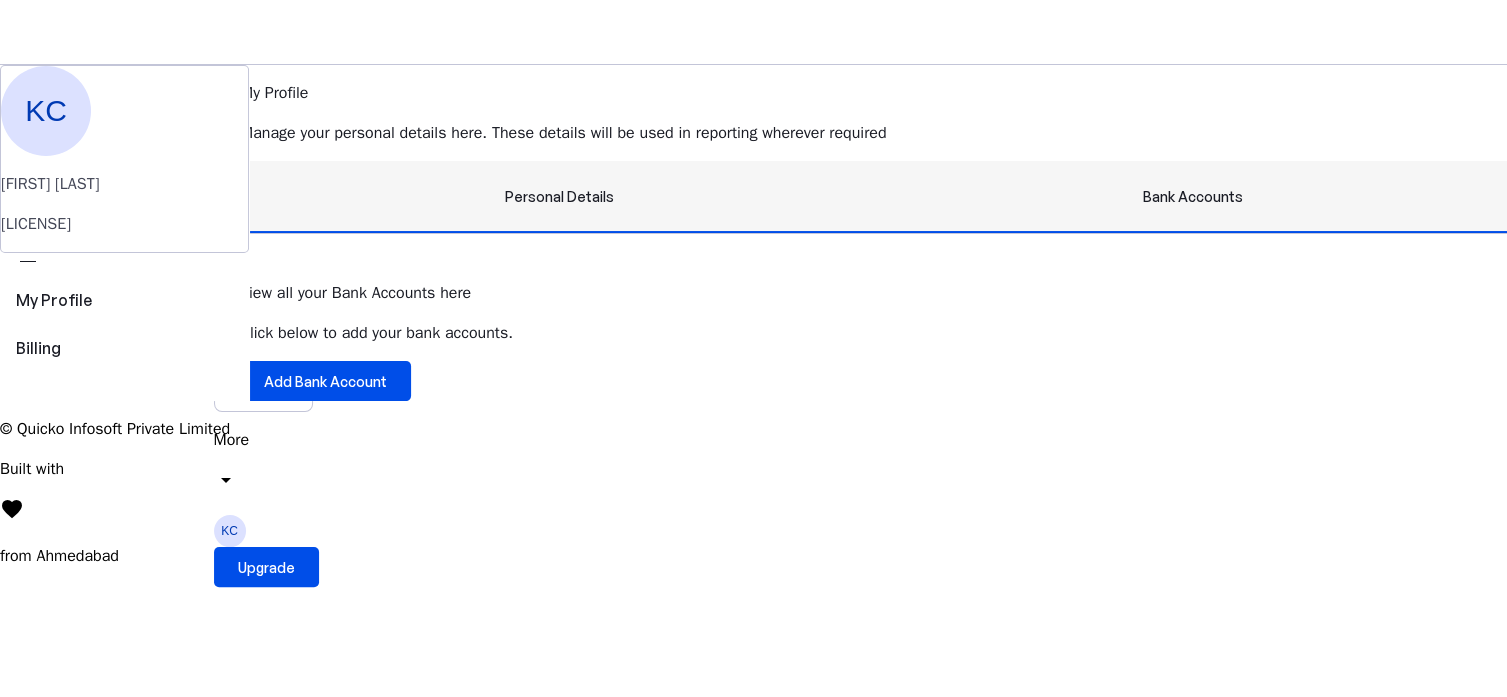 click on "Personal Details" at bounding box center [559, 197] 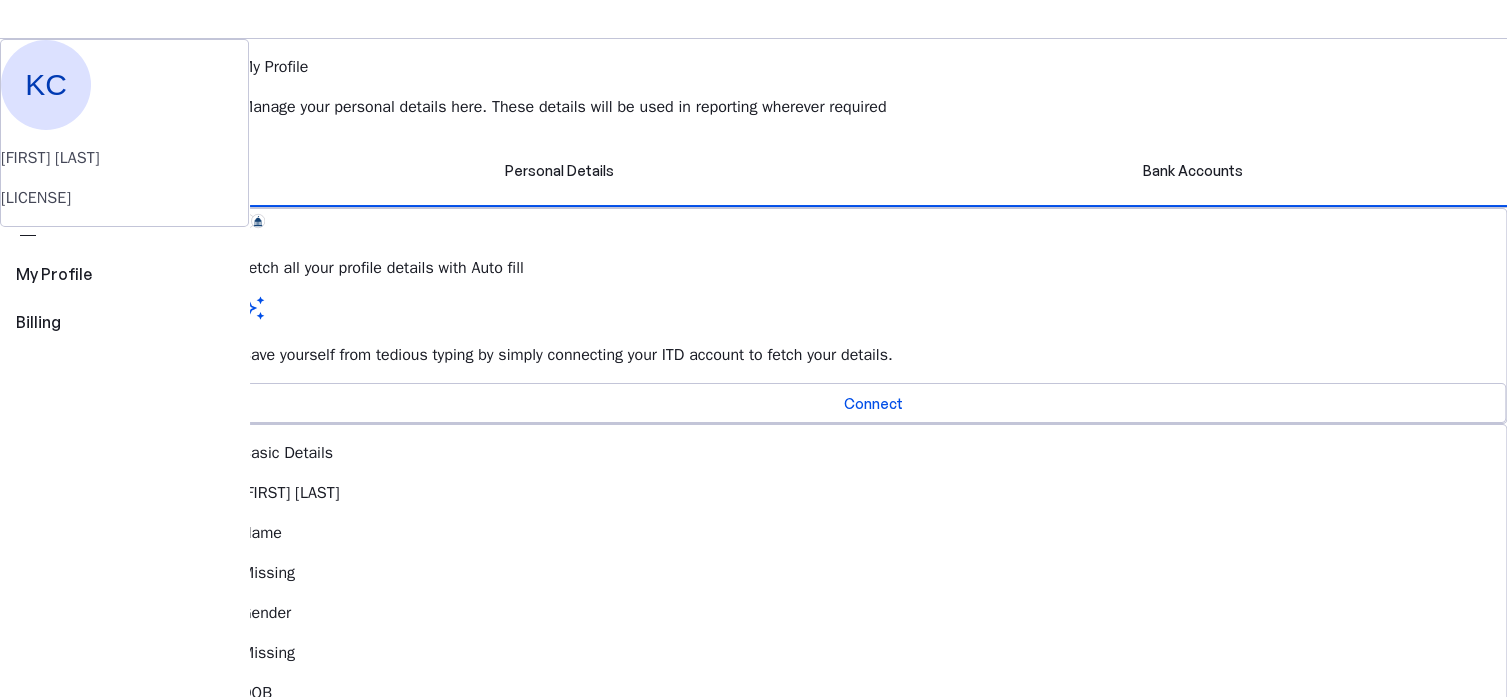 scroll, scrollTop: 0, scrollLeft: 0, axis: both 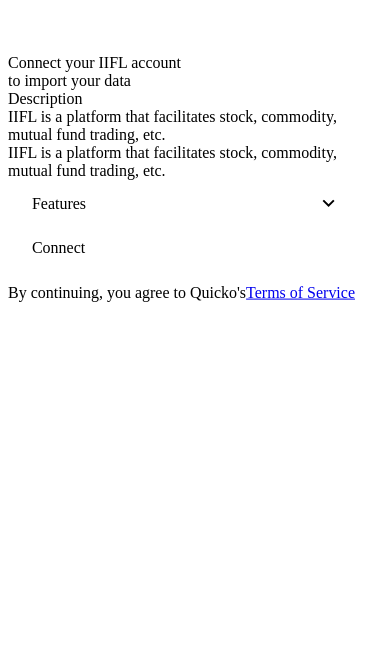 click at bounding box center [58, 248] 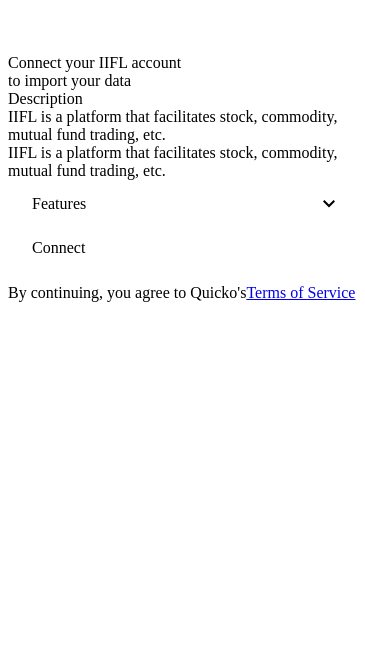 scroll, scrollTop: 0, scrollLeft: 0, axis: both 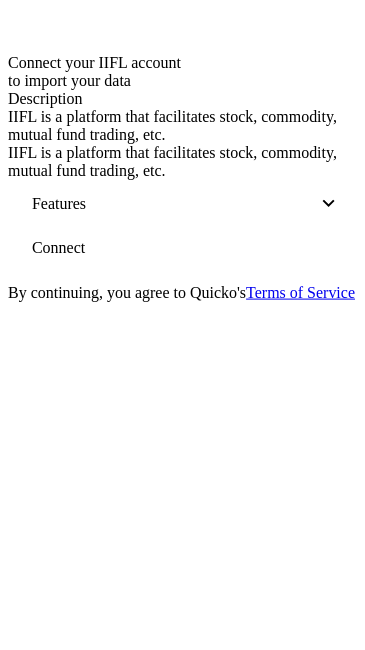click at bounding box center (329, 204) 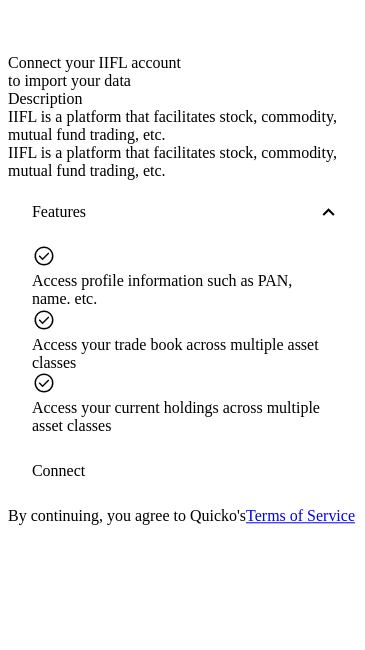 click on "Connect" at bounding box center [58, 472] 